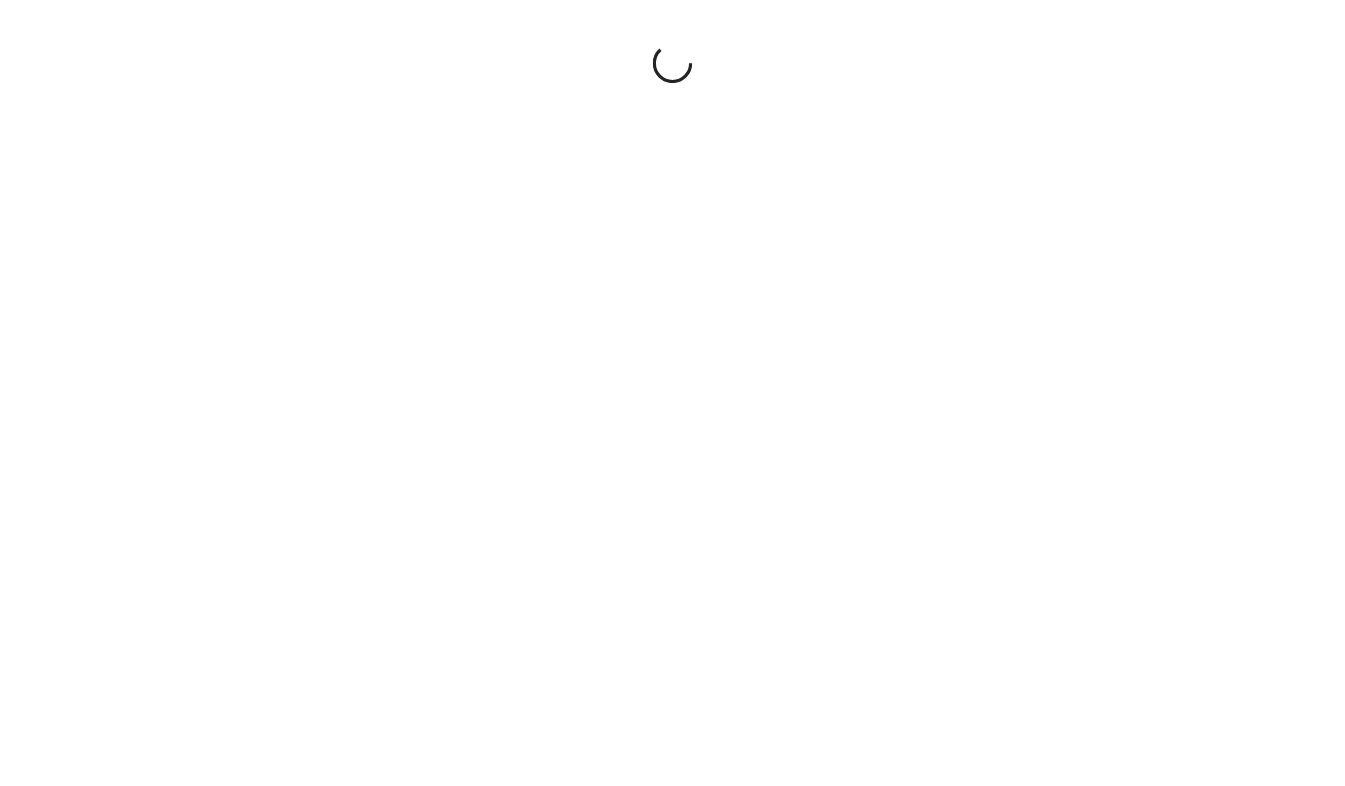 scroll, scrollTop: 0, scrollLeft: 0, axis: both 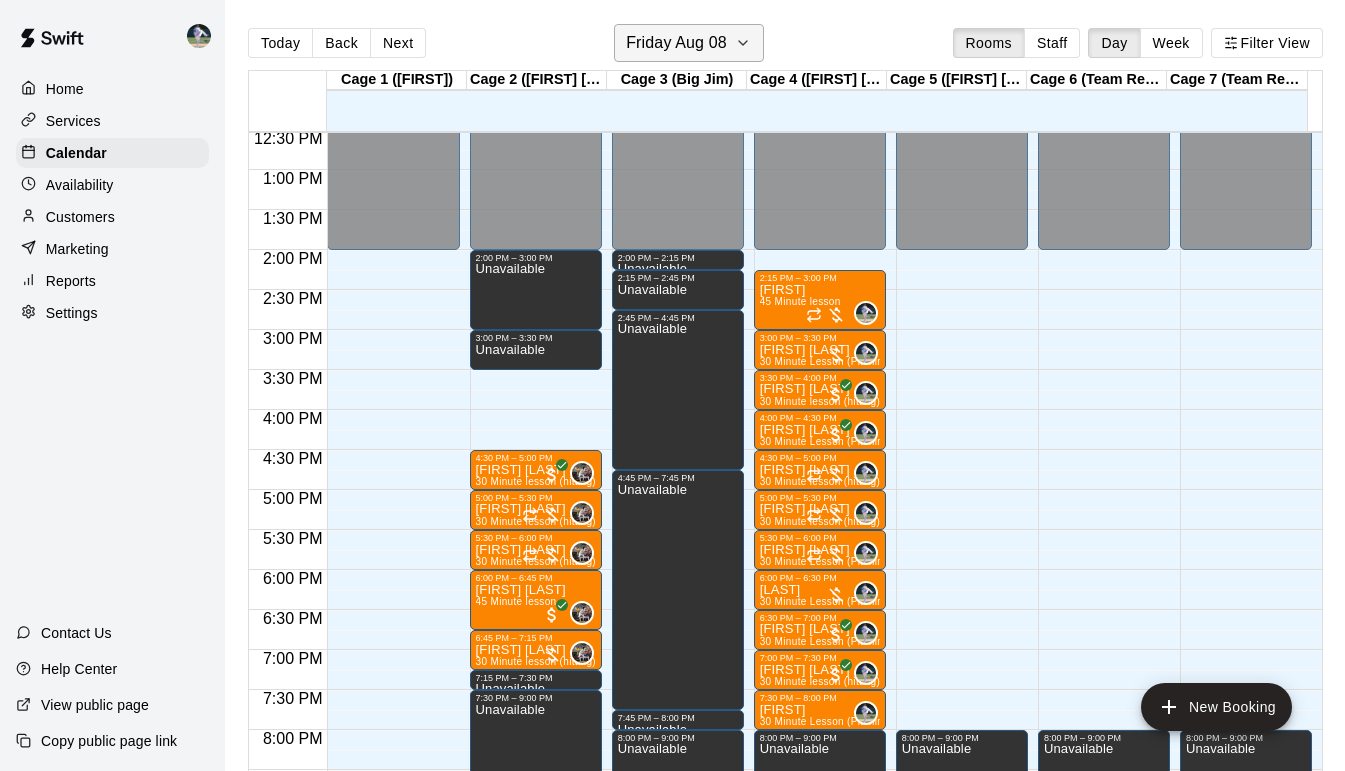 click 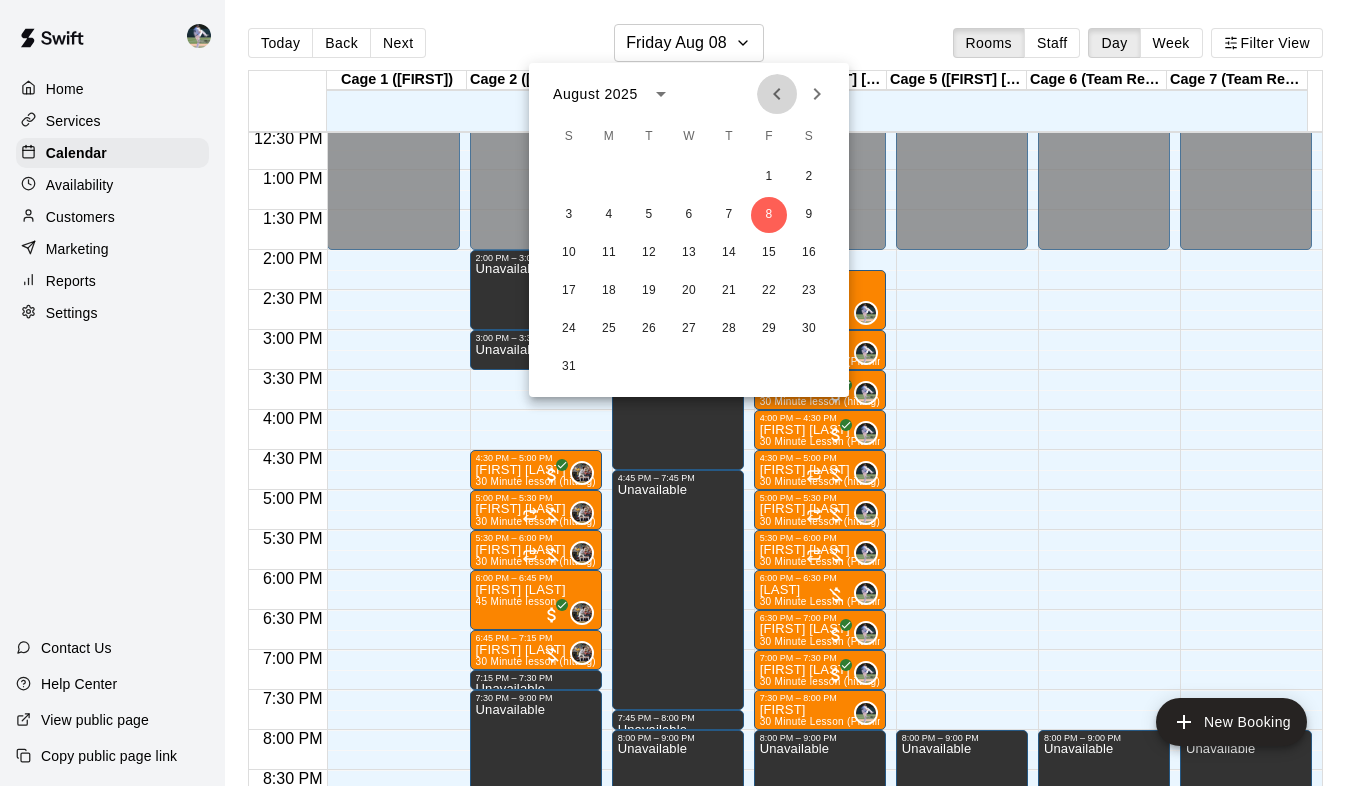 click 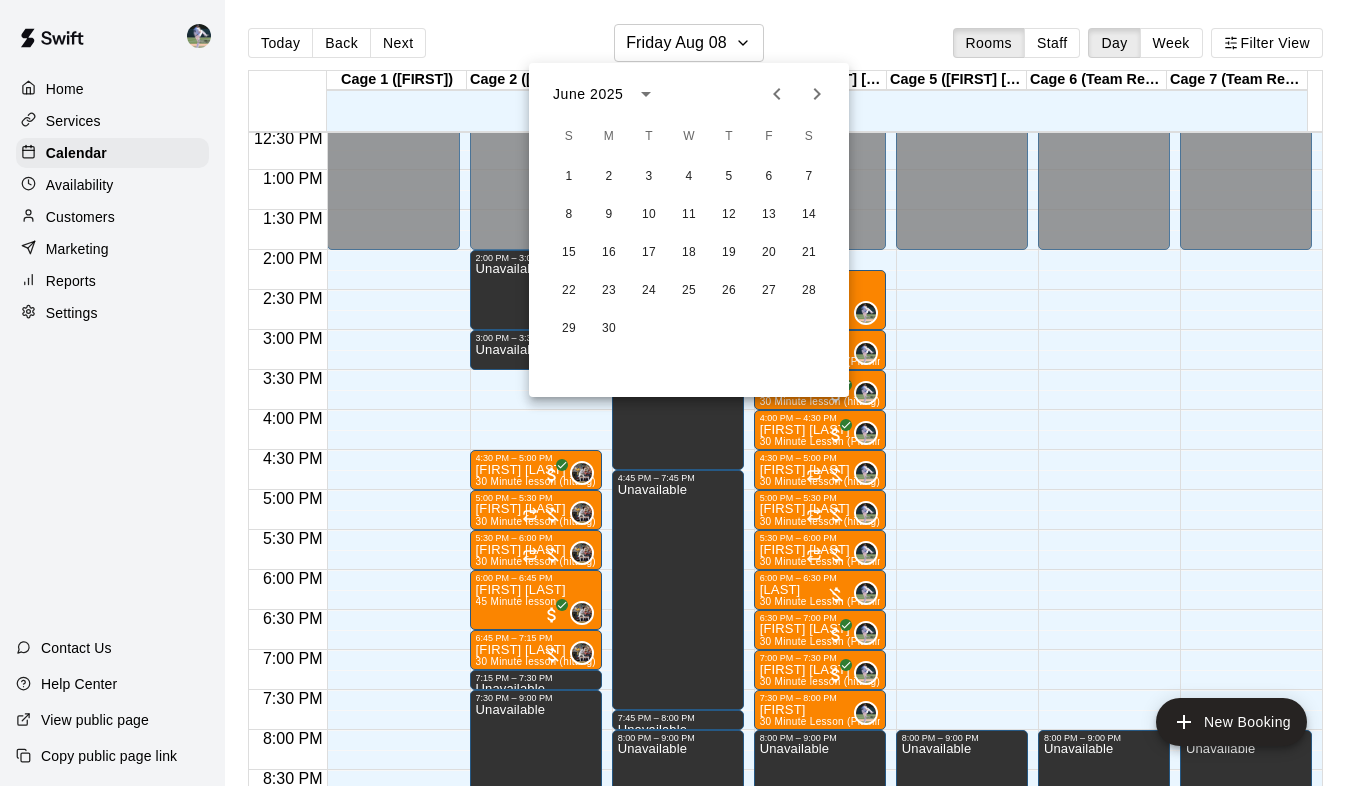 click 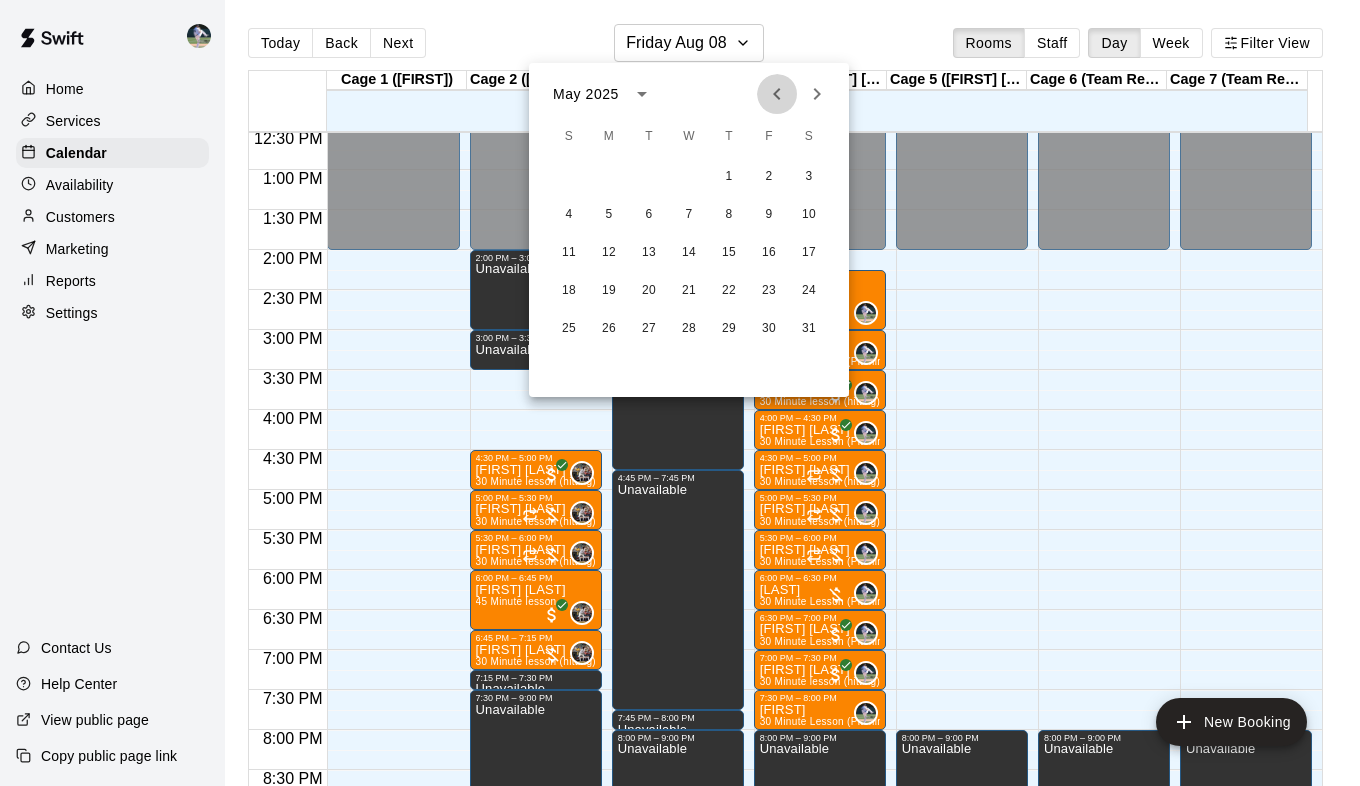 click 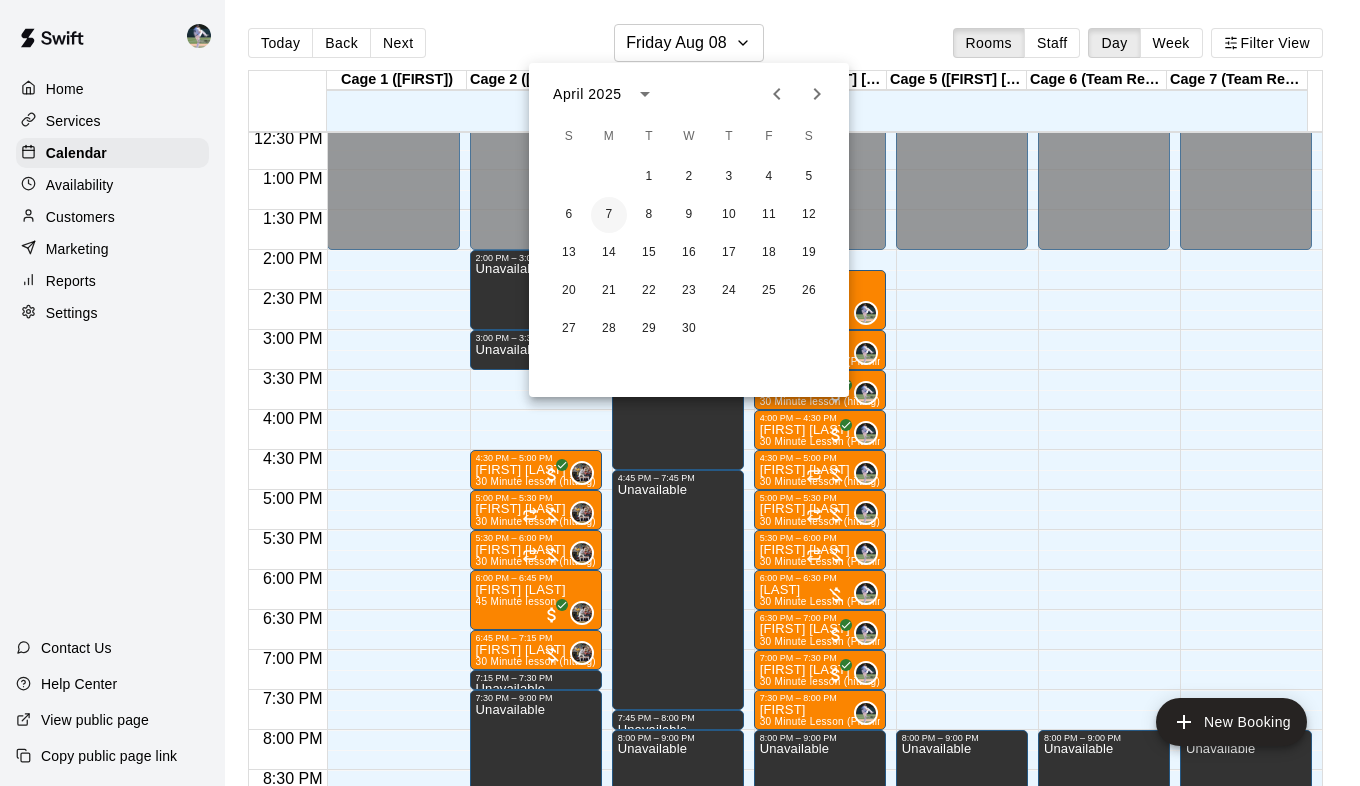 click on "7" at bounding box center (609, 215) 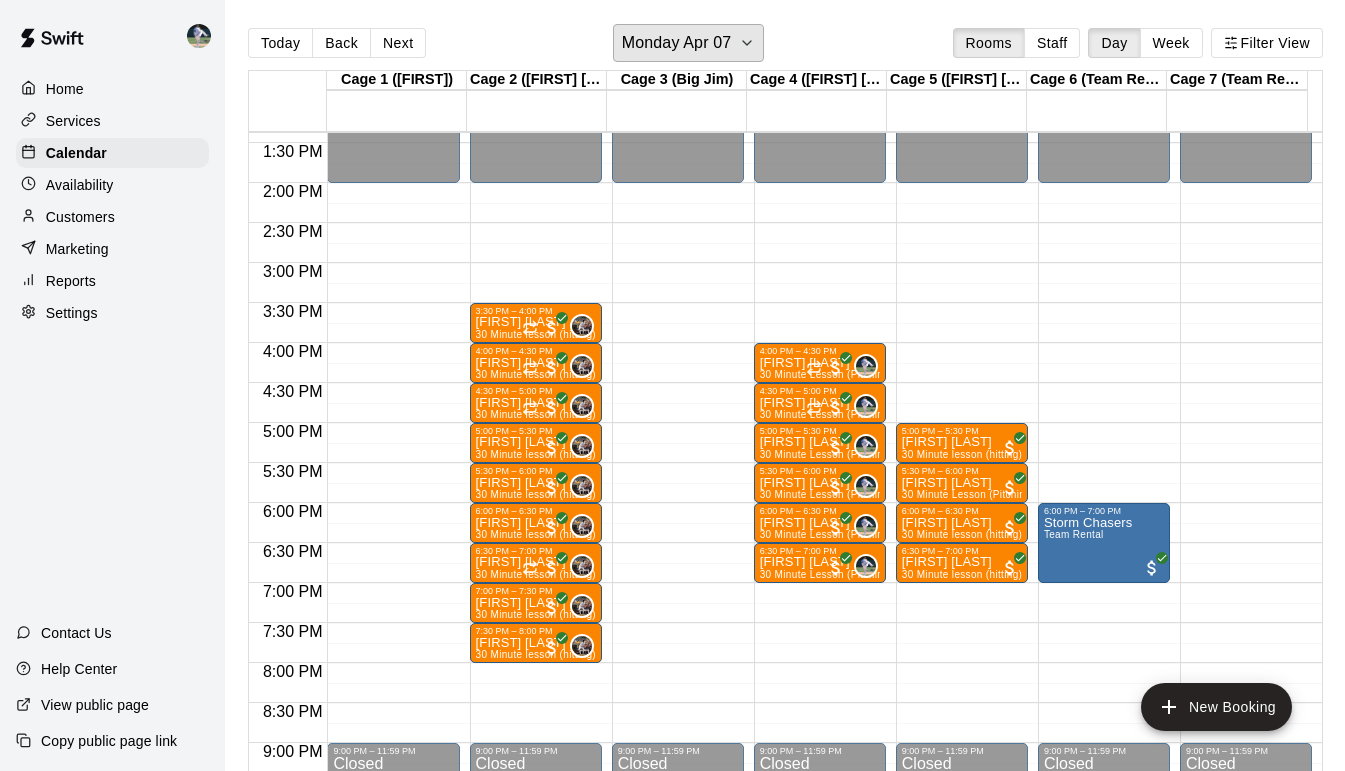 scroll, scrollTop: 1071, scrollLeft: 0, axis: vertical 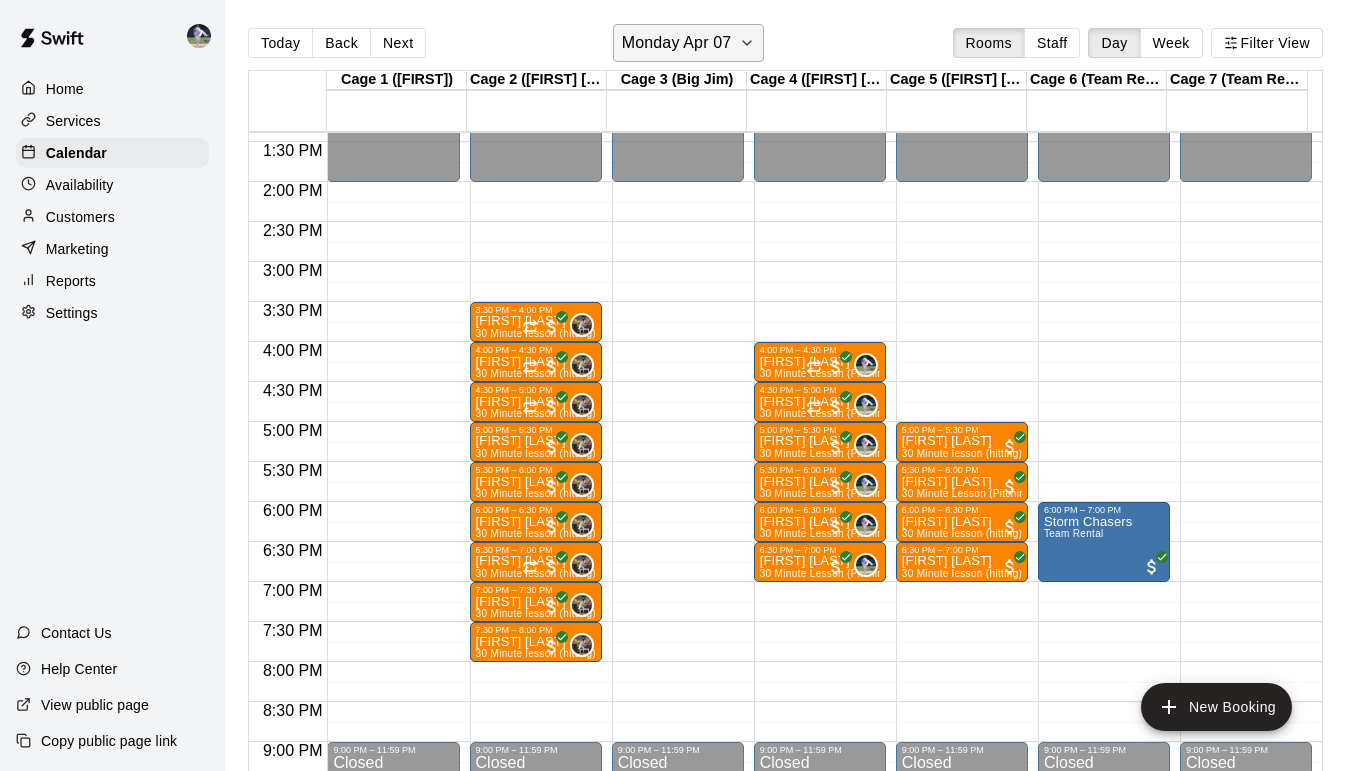 click 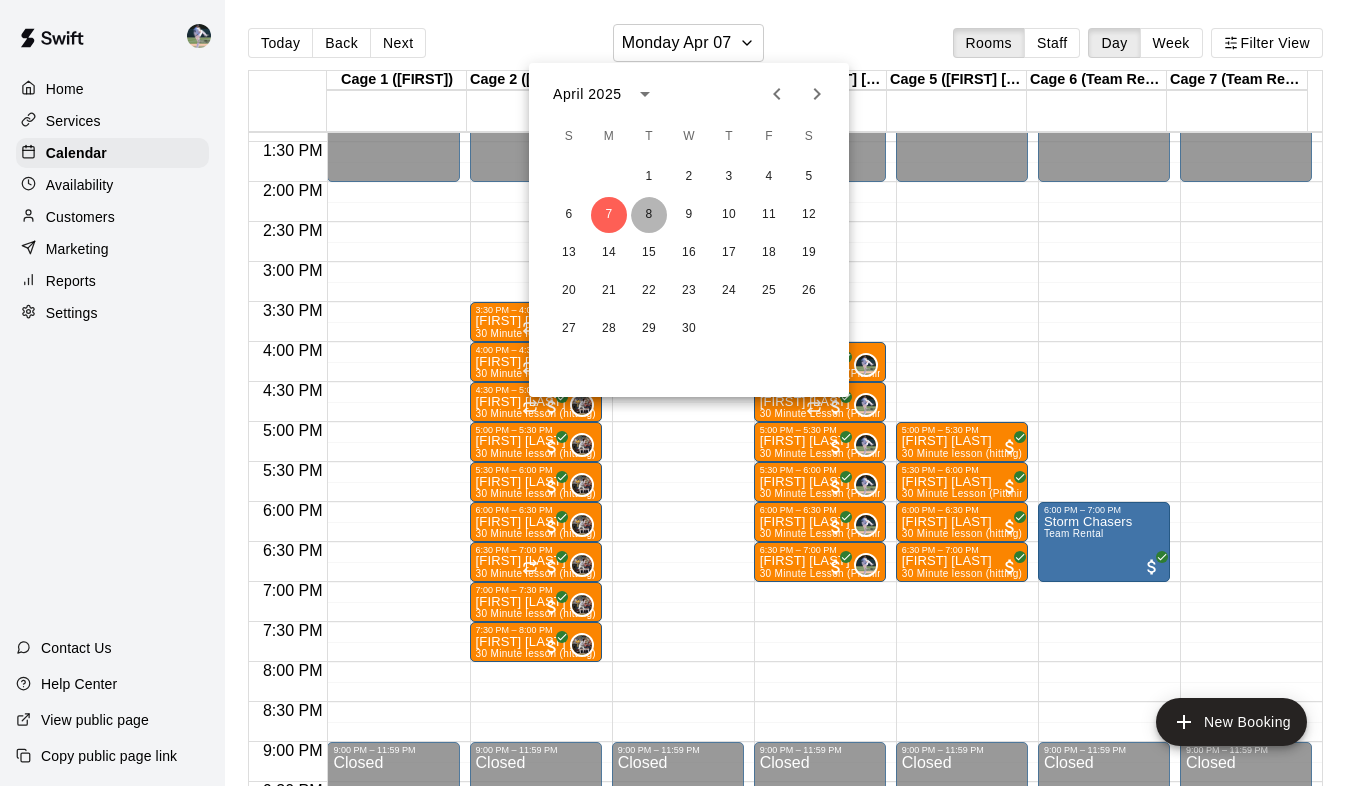 click on "8" at bounding box center (649, 215) 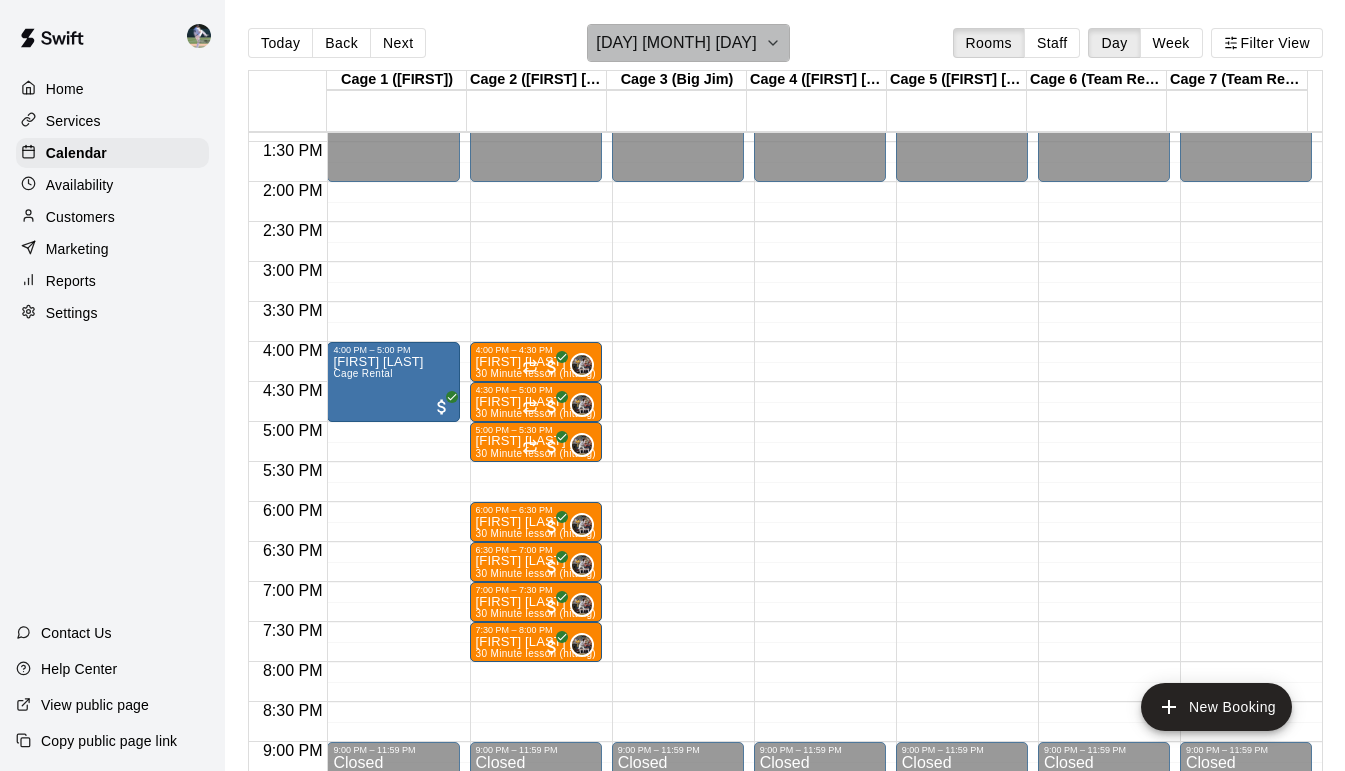 click 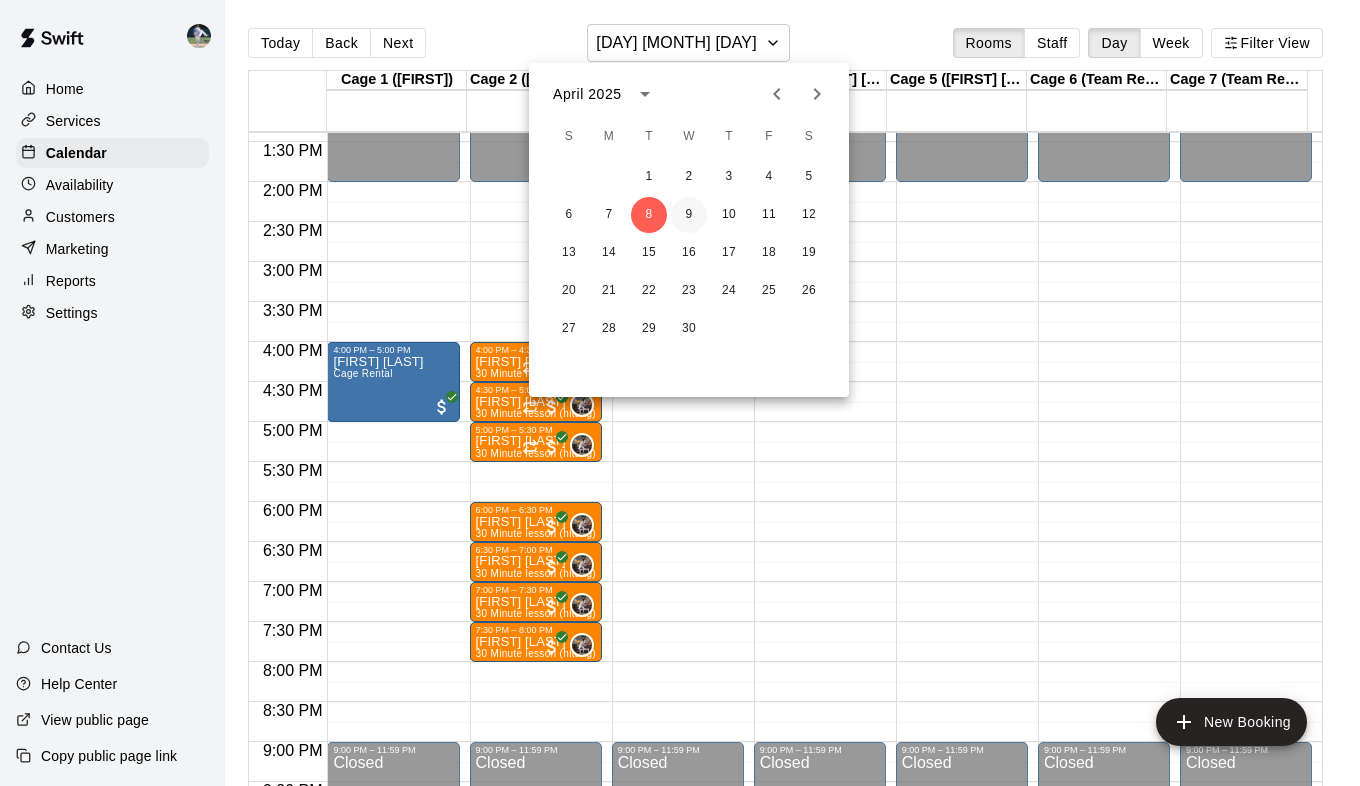 click on "9" at bounding box center (689, 215) 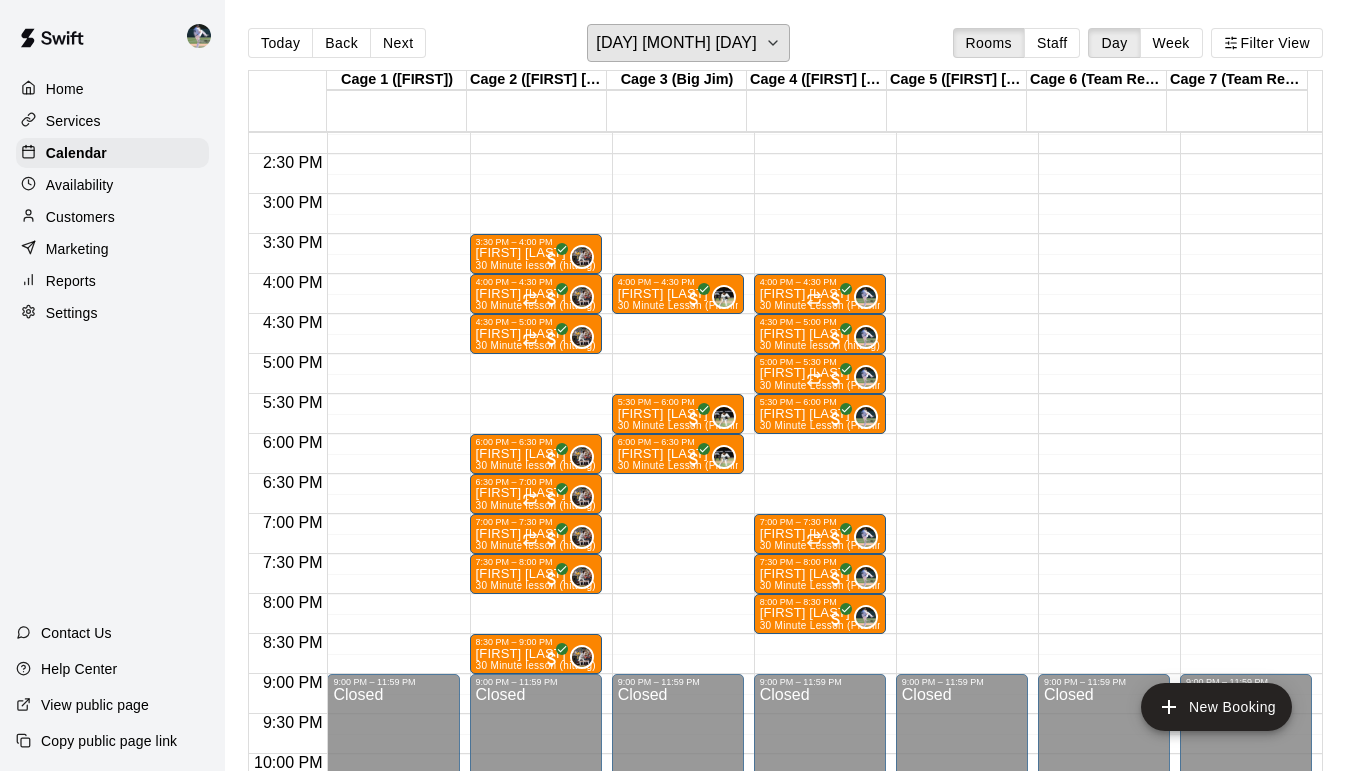 scroll, scrollTop: 1139, scrollLeft: 0, axis: vertical 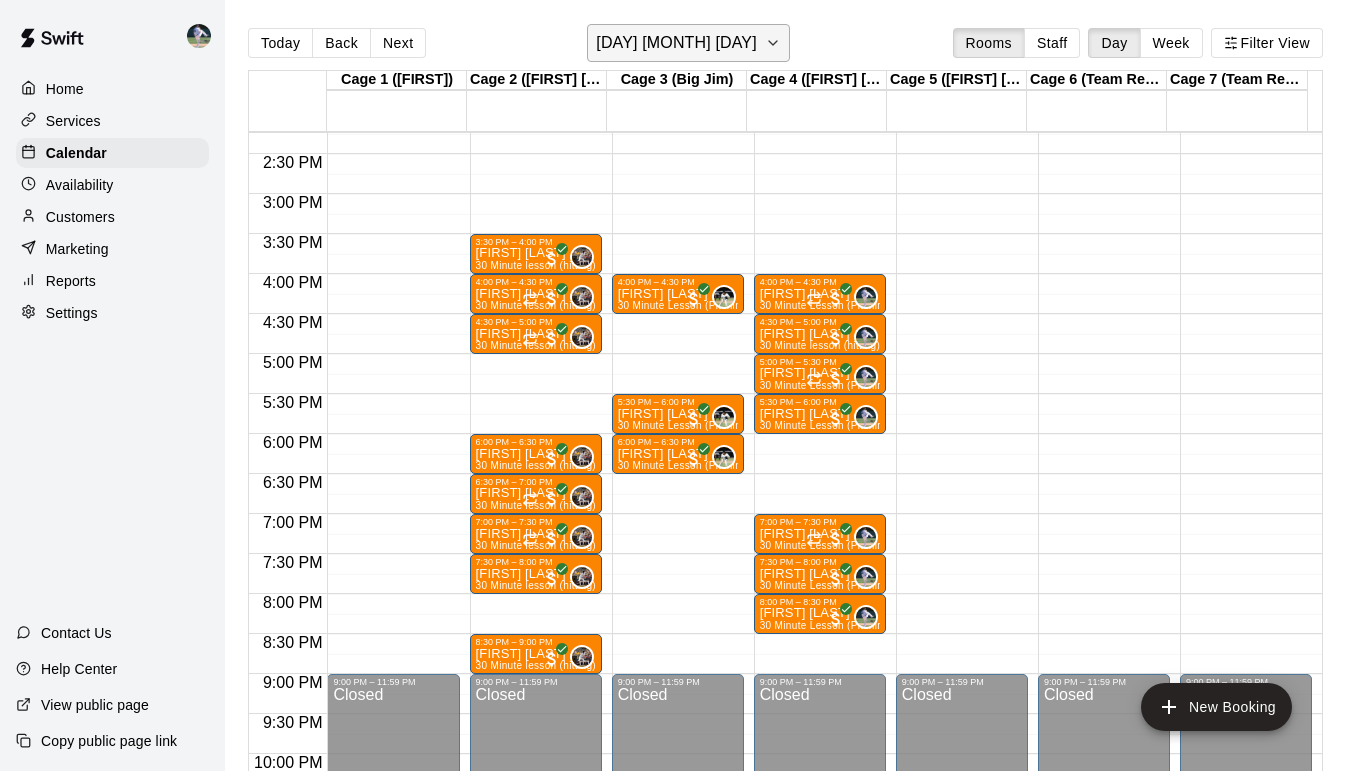 click 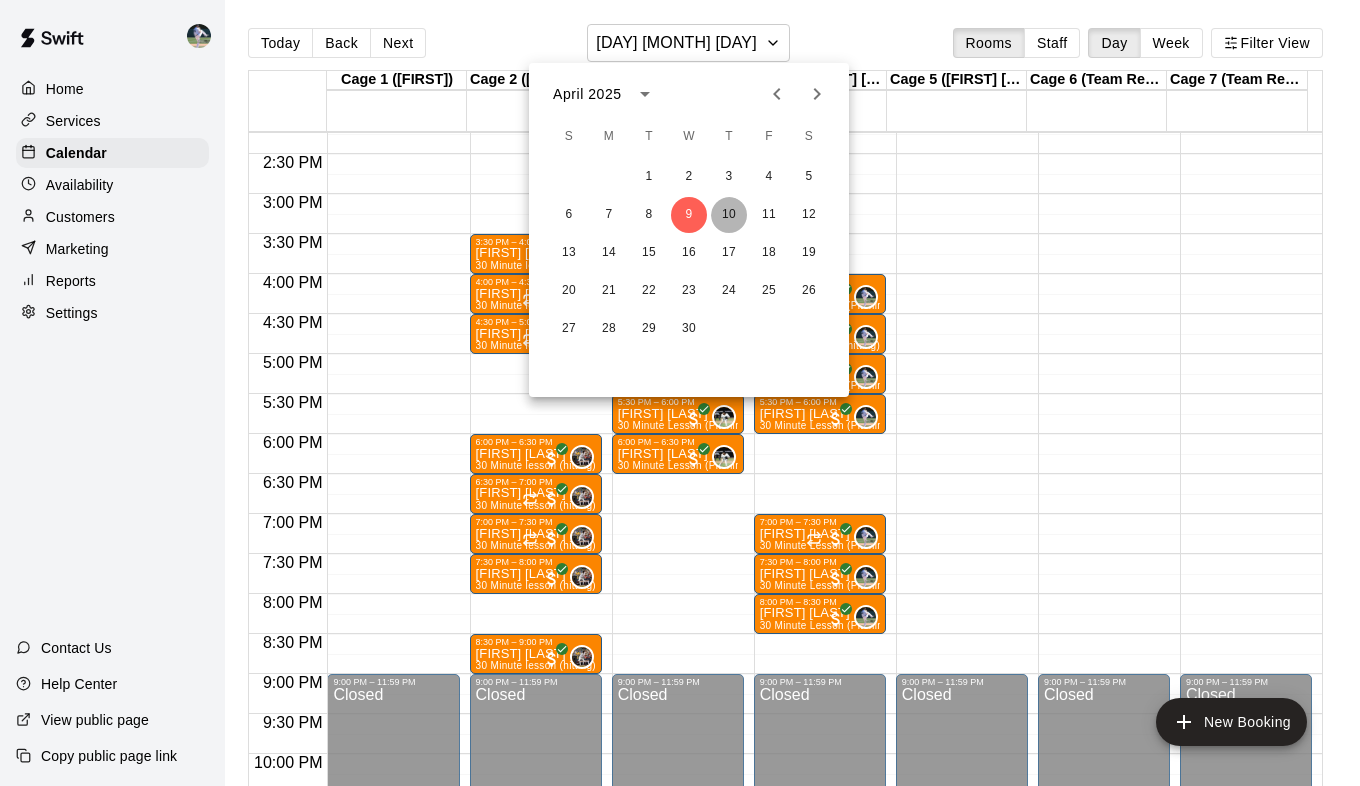 click on "10" at bounding box center [729, 215] 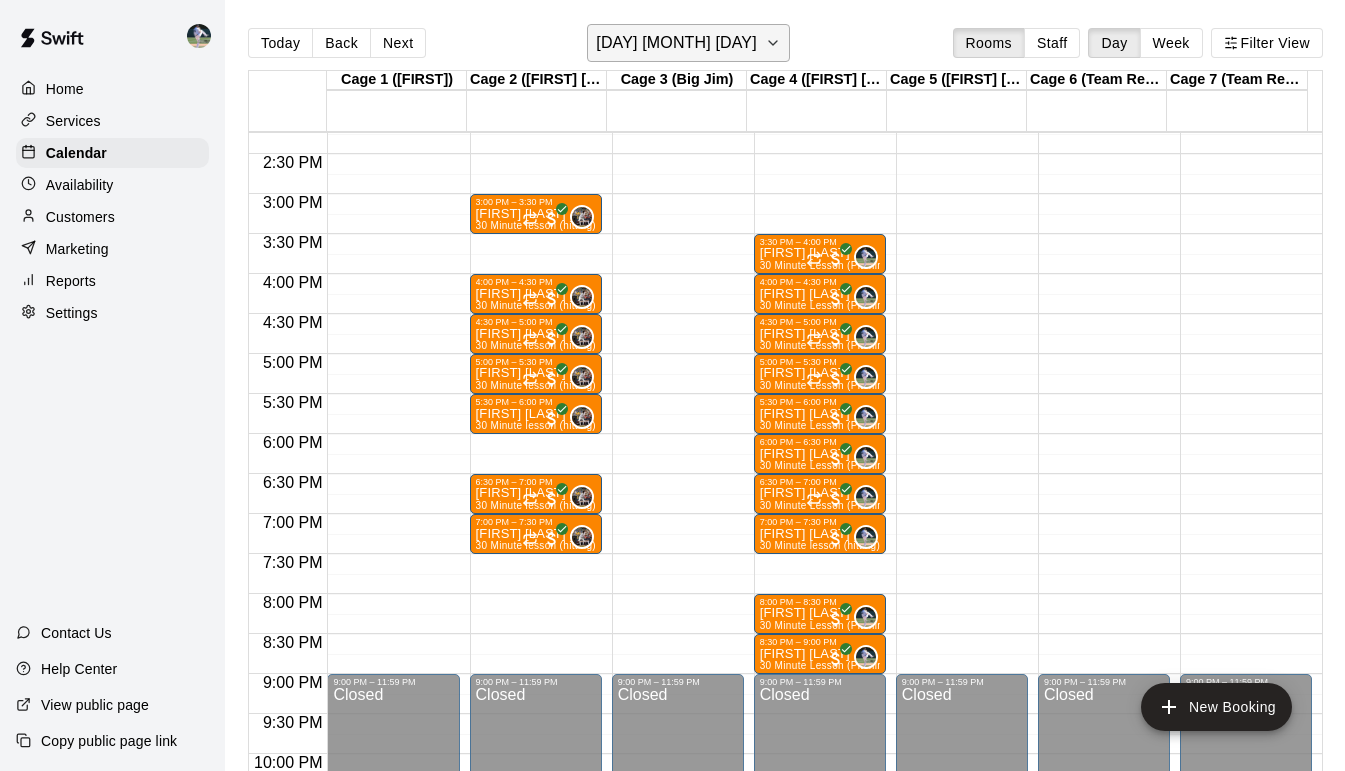 click 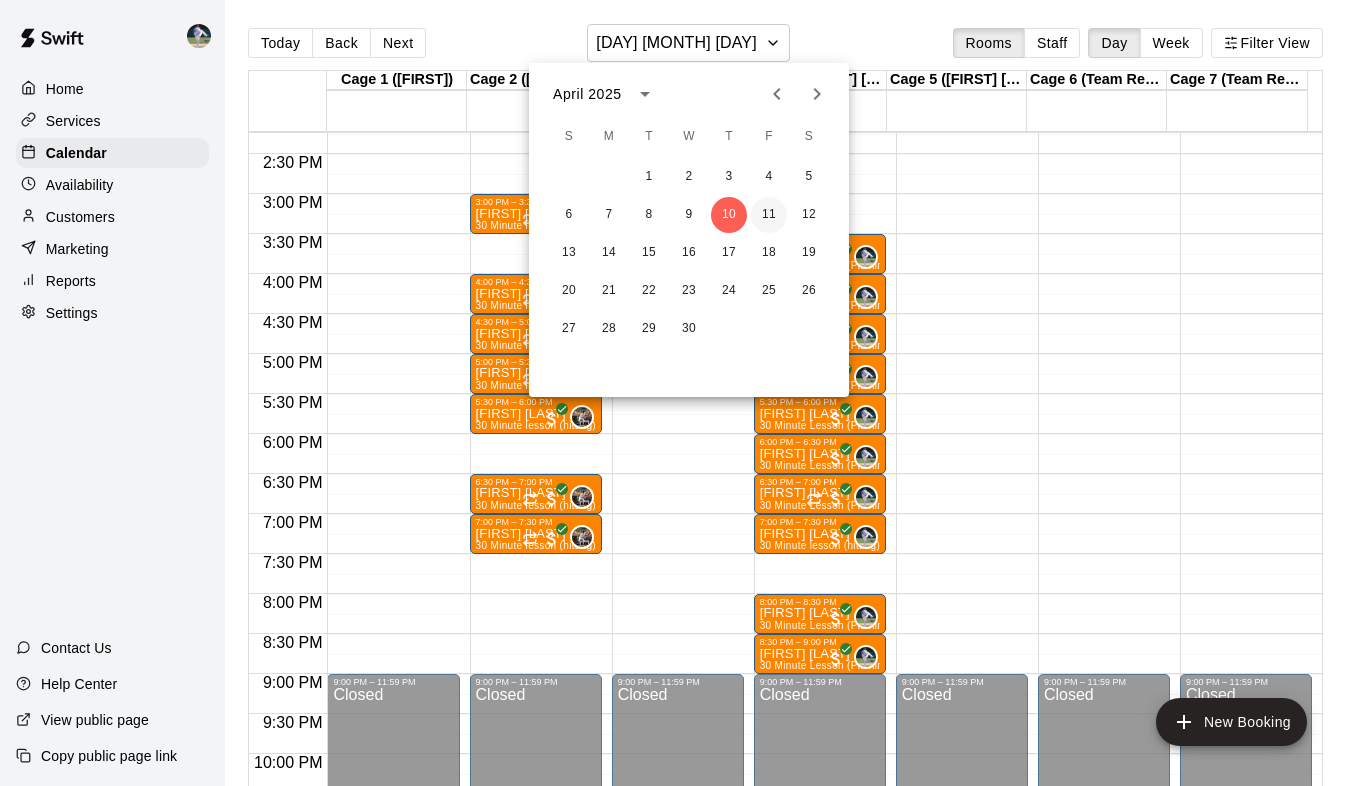 click on "11" at bounding box center (769, 215) 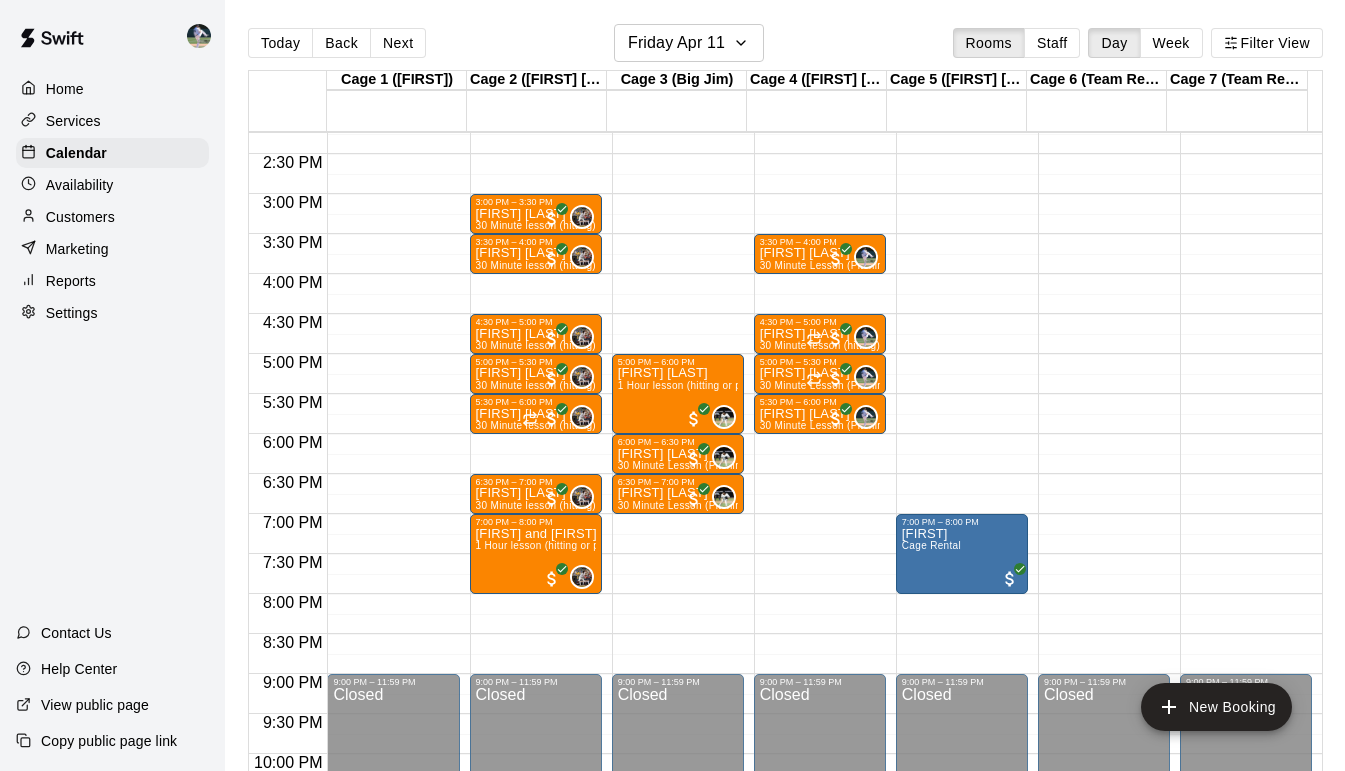 click on "Today Back Next Friday Apr 11 Rooms Staff Day Week Filter View Cage 1 ([FIRST] [LAST]) 11 Fri Cage 2 ([FIRST] [LAST]) 11 Fri Cage 3 ([FIRST] [LAST]) 11 Fri Cage 4 ([FIRST] [LAST]) 11 Fri Cage 5 ([FIRST] [LAST]) 11 Fri Cage 6 ([TEAM]) 11 Fri Cage 7 ([TEAM]) 11 Fri 12:00 AM 12:30 AM 1:00 AM 1:30 AM 2:00 AM 2:30 AM 3:00 AM 3:30 AM 4:00 AM 4:30 AM 5:00 AM 5:30 AM 6:00 AM 6:30 AM 7:00 AM 7:30 AM 8:00 AM 8:30 AM 9:00 AM 9:30 AM 10:00 AM 10:30 AM 11:00 AM 11:30 AM 12:00 PM 12:30 PM 1:00 PM 1:30 PM 2:00 PM 2:30 PM 3:00 PM 3:30 PM 4:00 PM 4:30 PM 5:00 PM 5:30 PM 6:00 PM 6:30 PM 7:00 PM 7:30 PM 8:00 PM 8:30 PM 9:00 PM 9:30 PM 10:00 PM 10:30 PM 11:00 PM 11:30 PM 12:00 AM – 2:00 PM Closed 9:00 PM – 11:59 PM Closed 12:00 AM – 2:00 PM Closed 3:00 PM – 3:30 PM [FIRST] [LAST] 30 Minute lesson (hitting) 0 3:30 PM – 4:00 PM [FIRST] [LAST] 30 Minute lesson (hitting) 0 4:30 PM – 5:00 PM [FIRST] [LAST] 30 Minute lesson (hitting) 0 5:00 PM – 5:30 PM [FIRST] [LAST] 30 Minute lesson (hitting) 0 5:30 PM – 6:00 PM [FIRST] [LAST] 0  [FIRST] [LAST] 0 0" at bounding box center (785, 401) 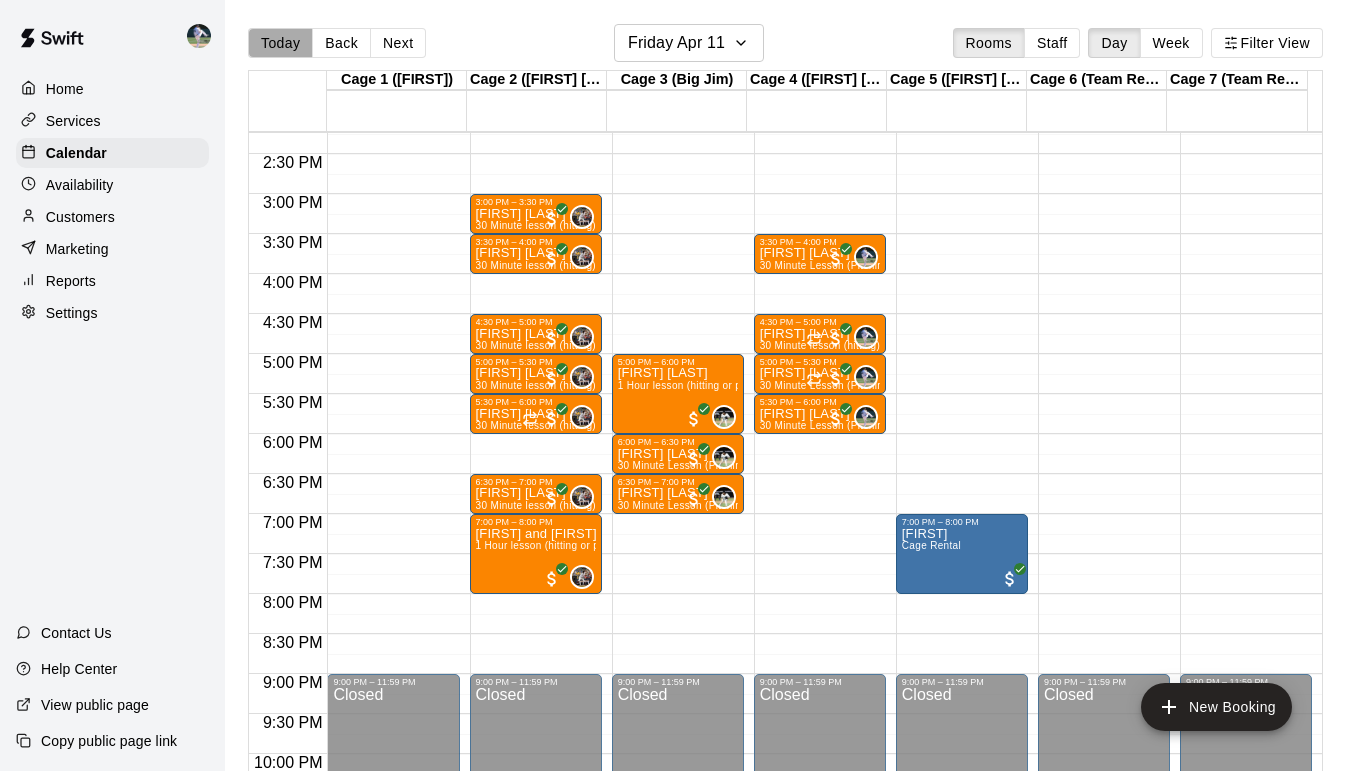 click on "Today" at bounding box center (280, 43) 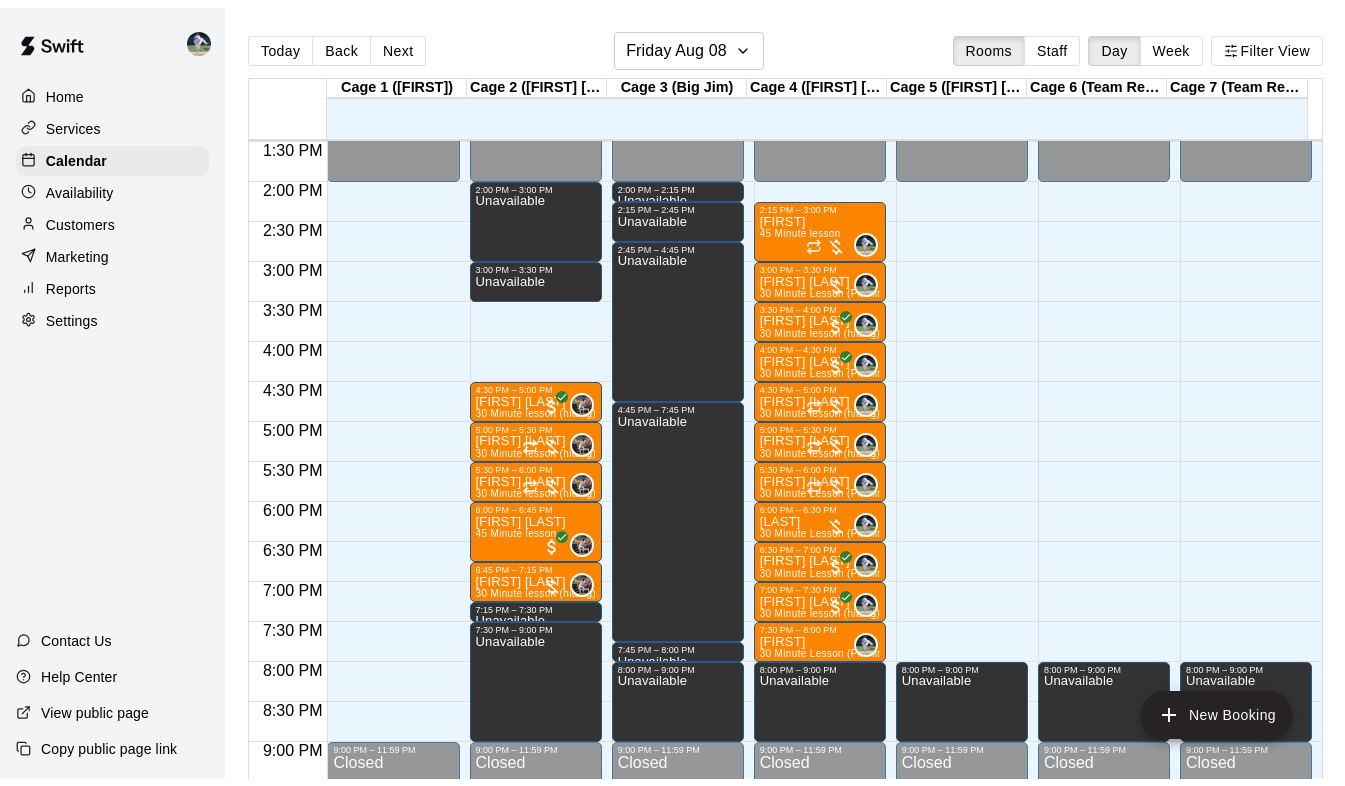 scroll, scrollTop: 1073, scrollLeft: 0, axis: vertical 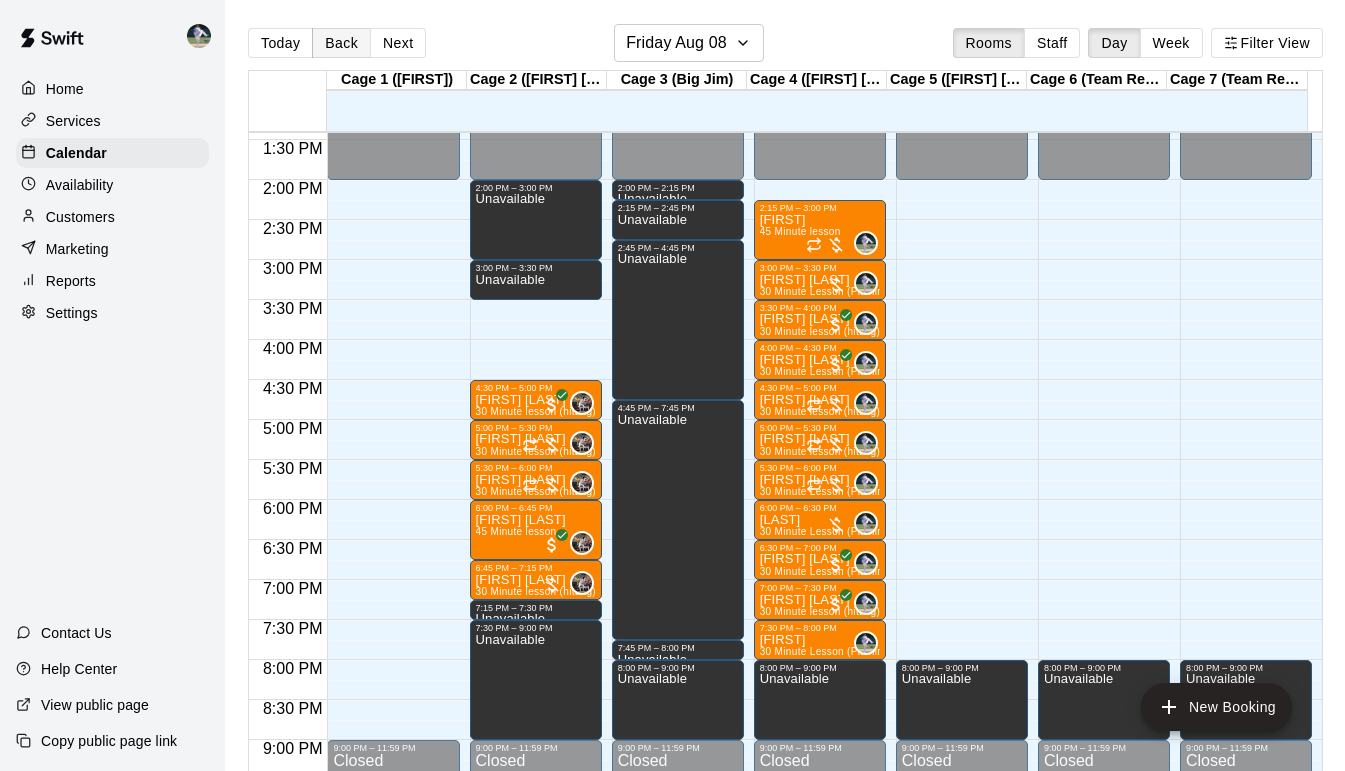 click on "Back" at bounding box center [341, 43] 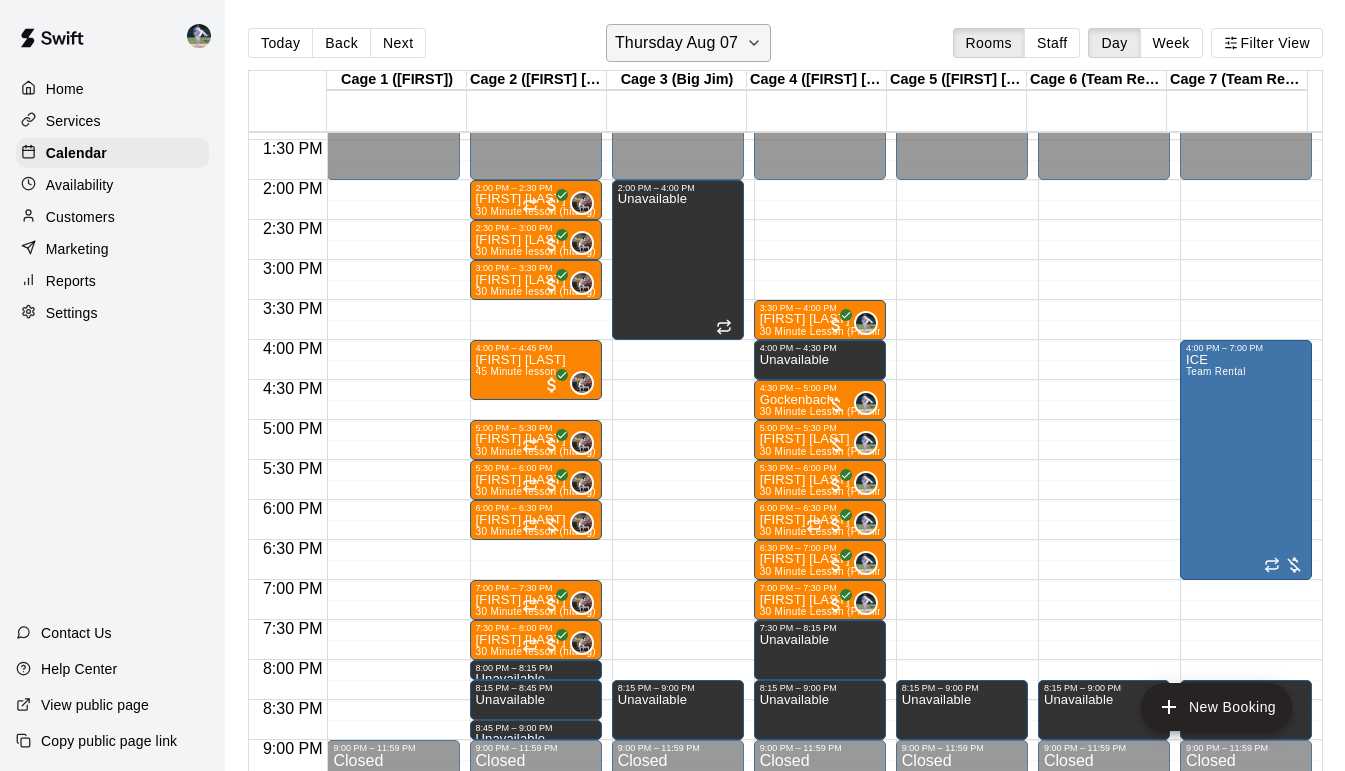 click 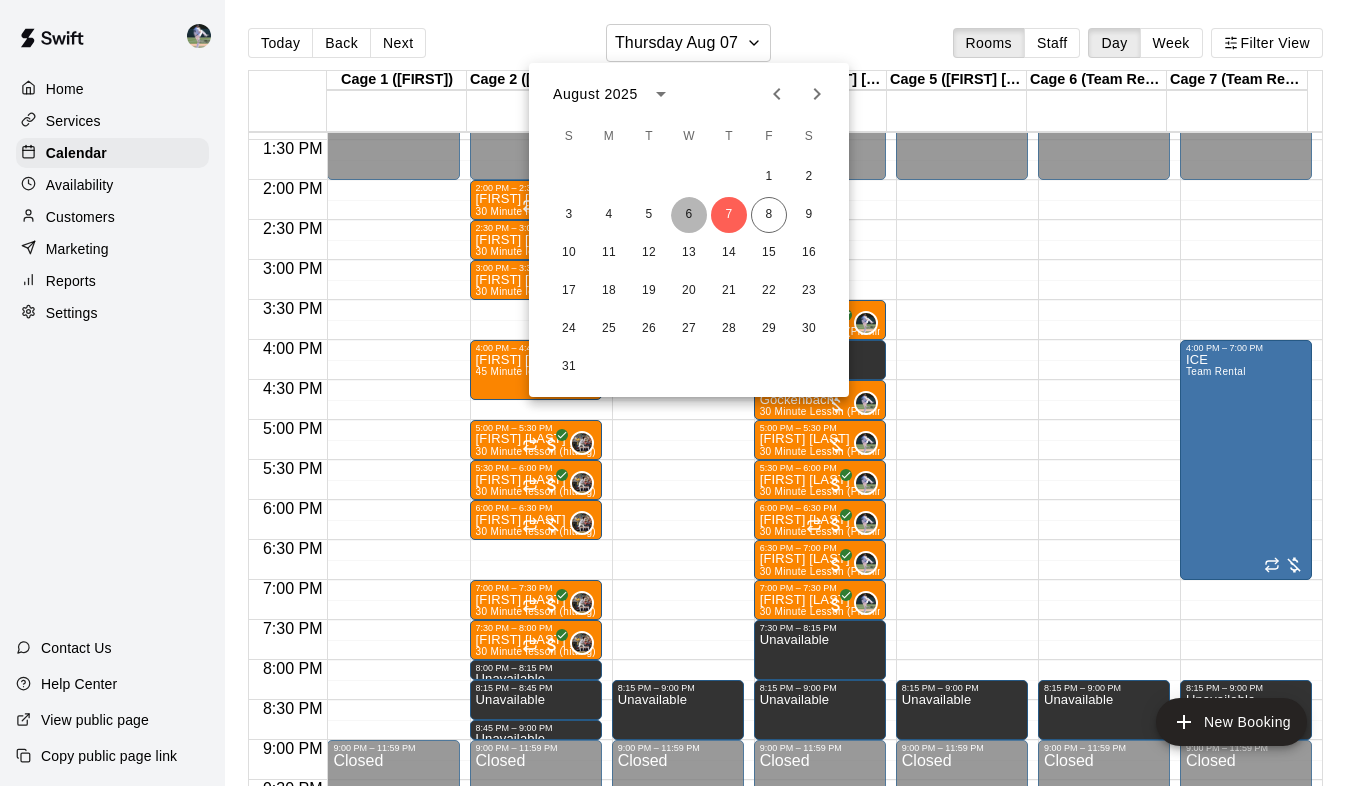 click on "6" at bounding box center [689, 215] 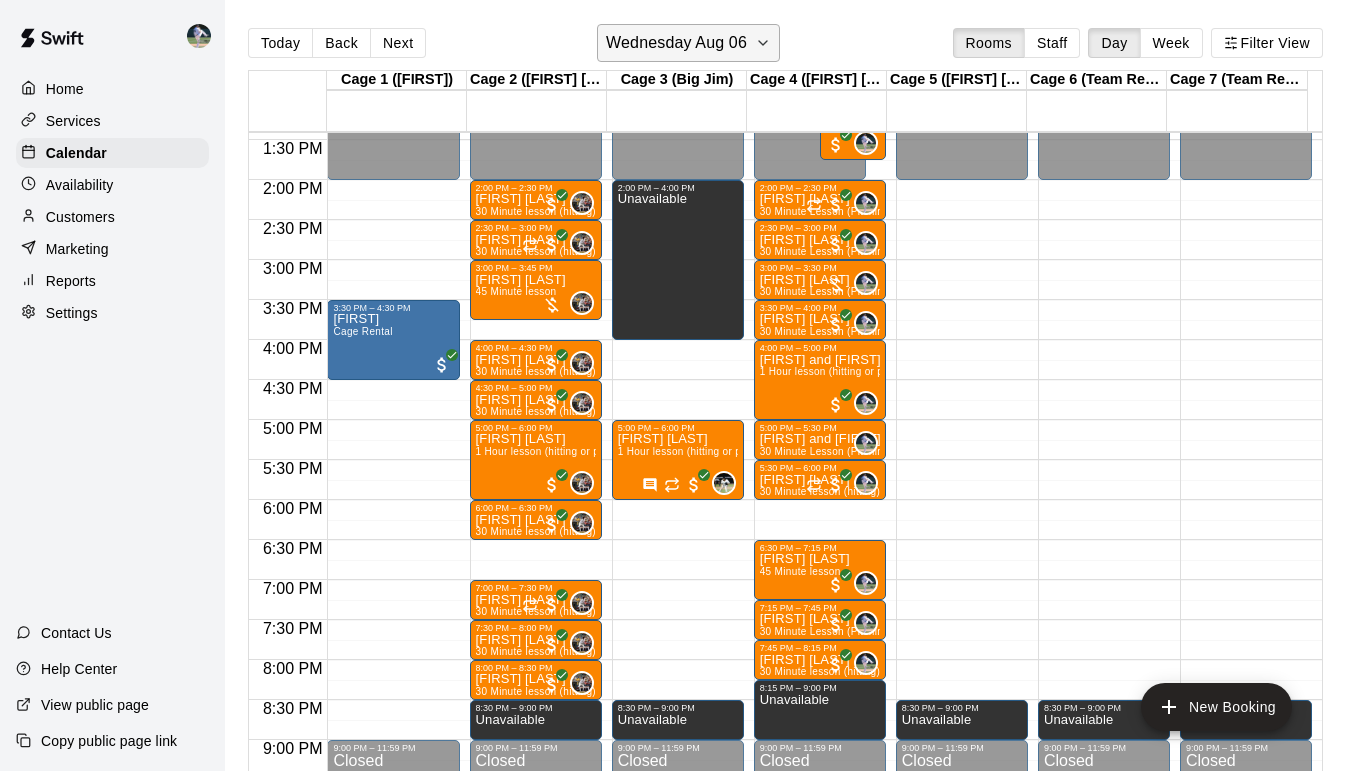click 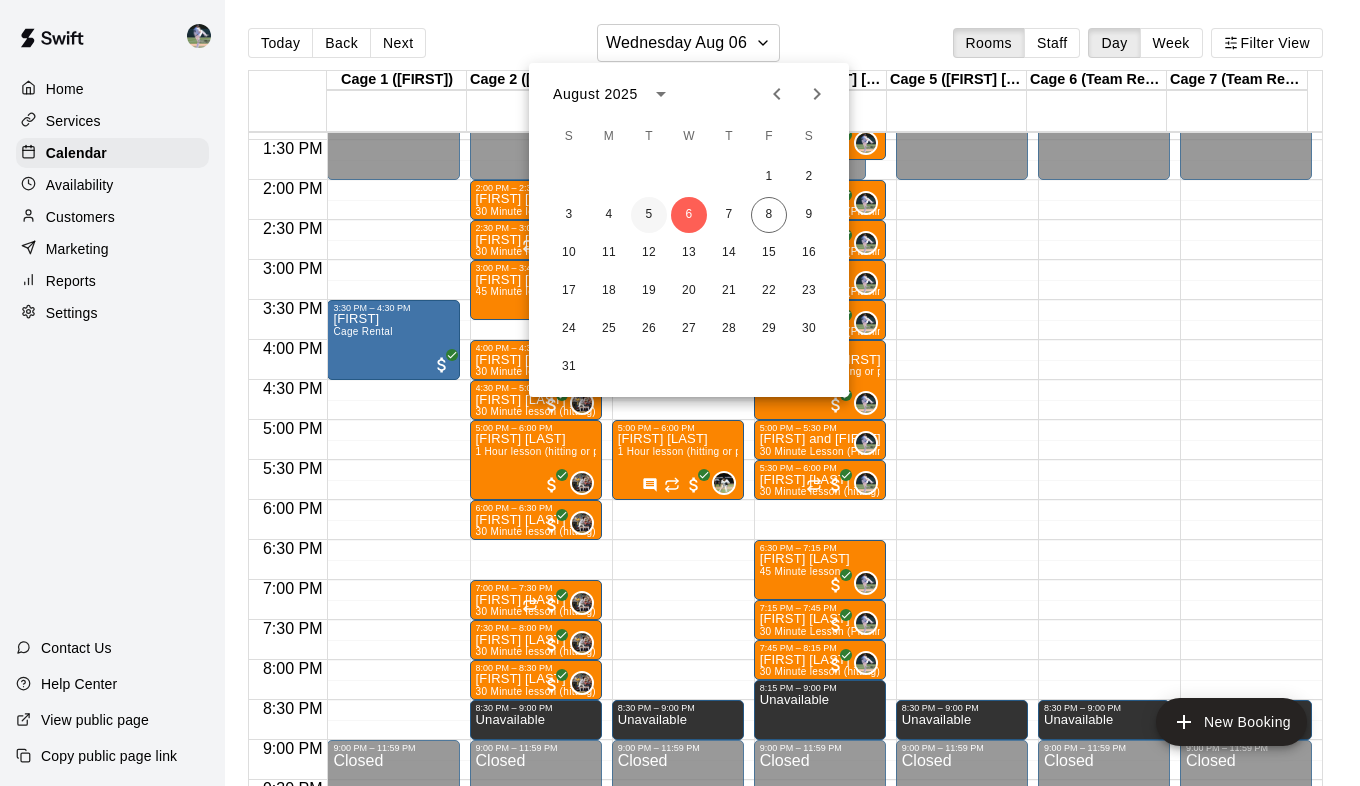 click on "5" at bounding box center [649, 215] 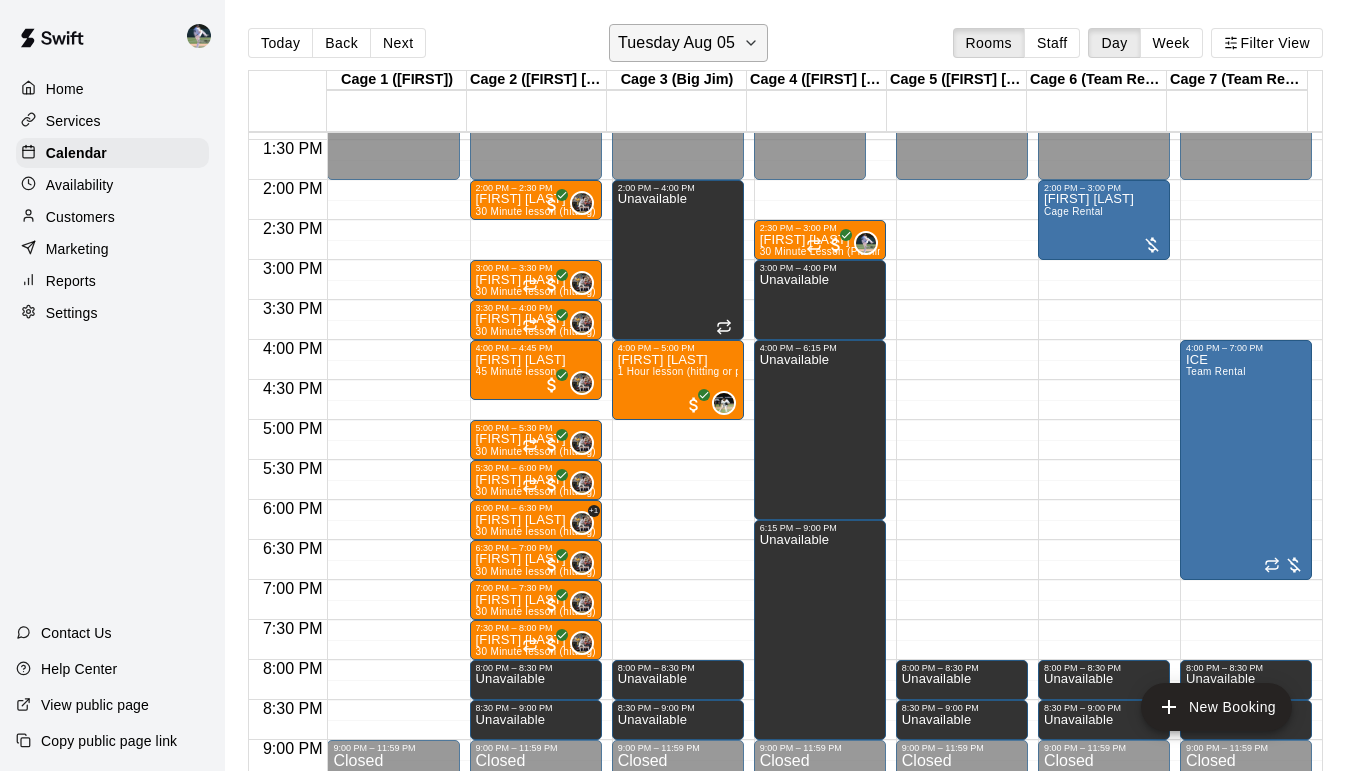 click 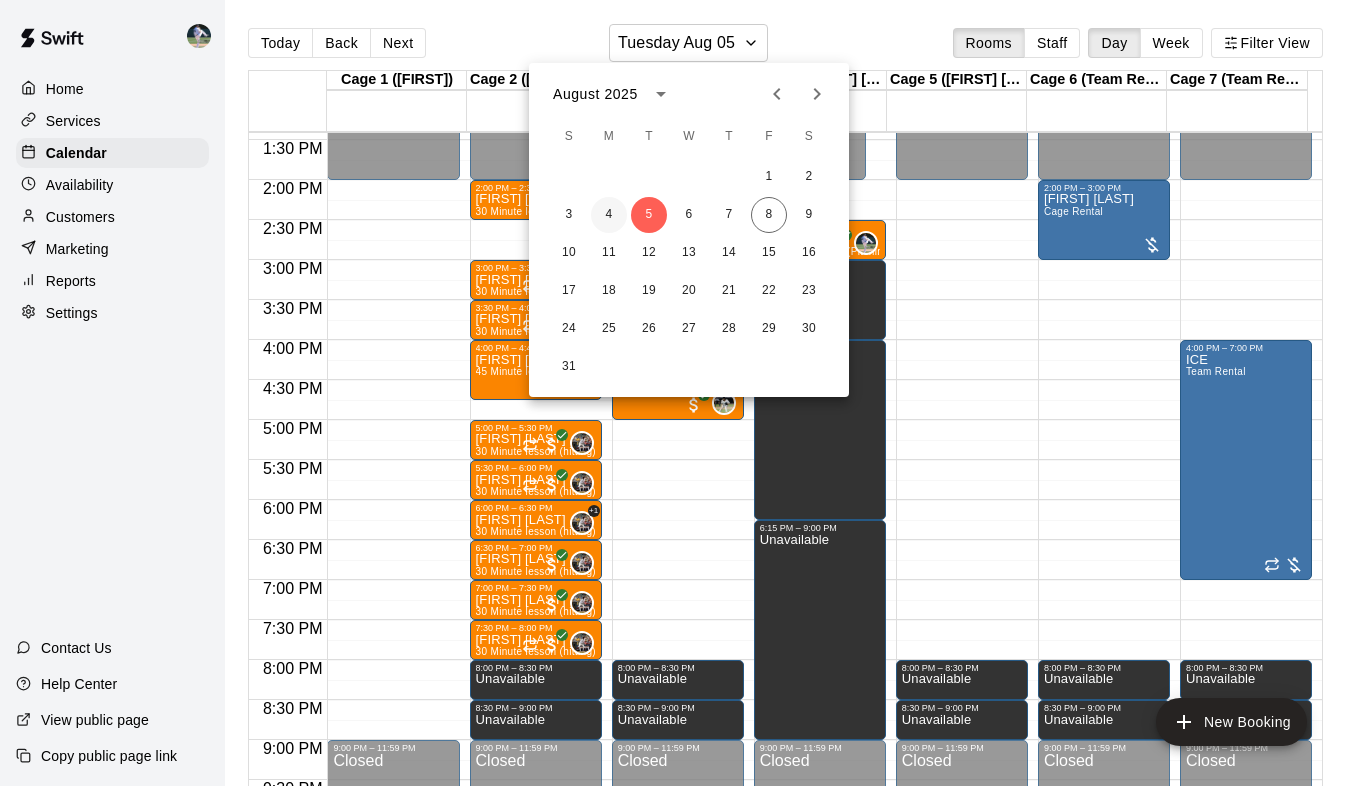 click on "4" at bounding box center [609, 215] 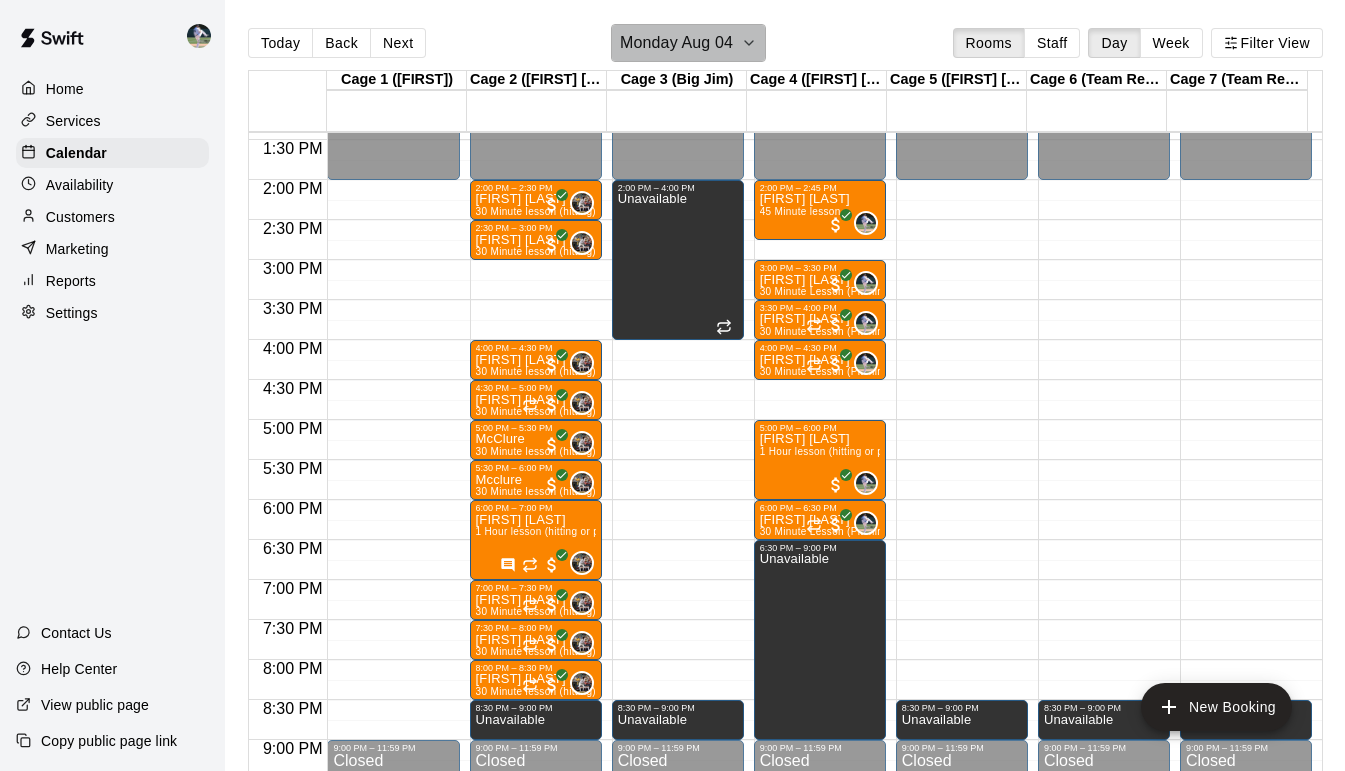 click on "Monday Aug 04" at bounding box center [688, 43] 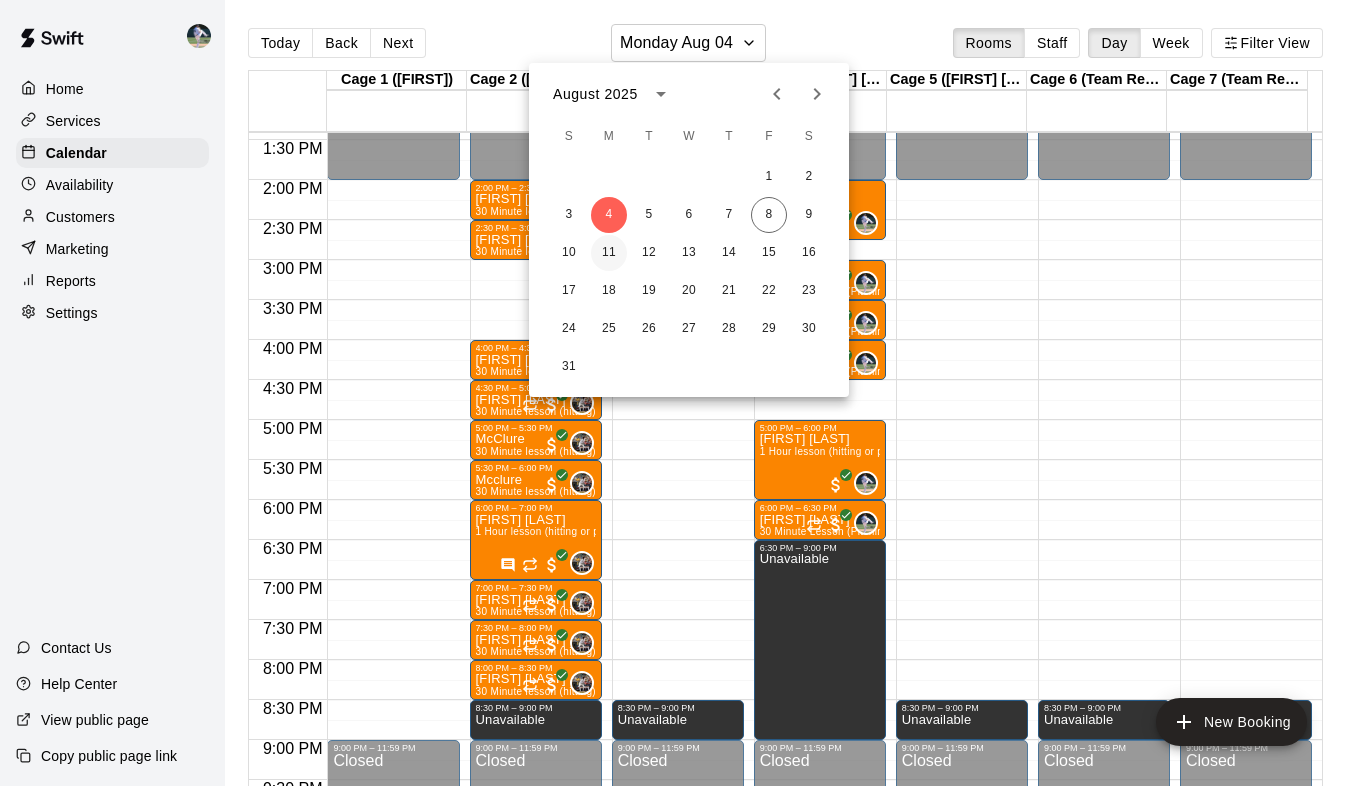 click on "11" at bounding box center [609, 253] 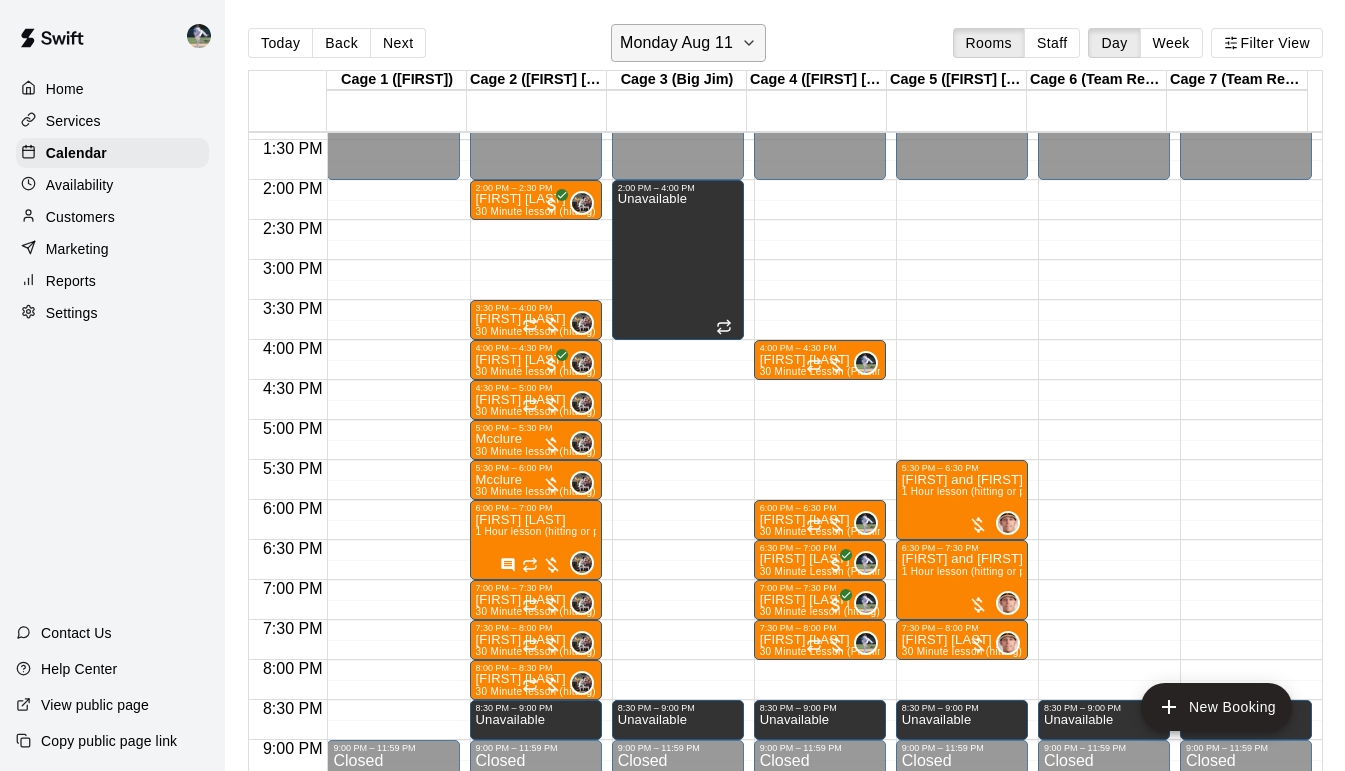 click on "Monday Aug 11" at bounding box center [688, 43] 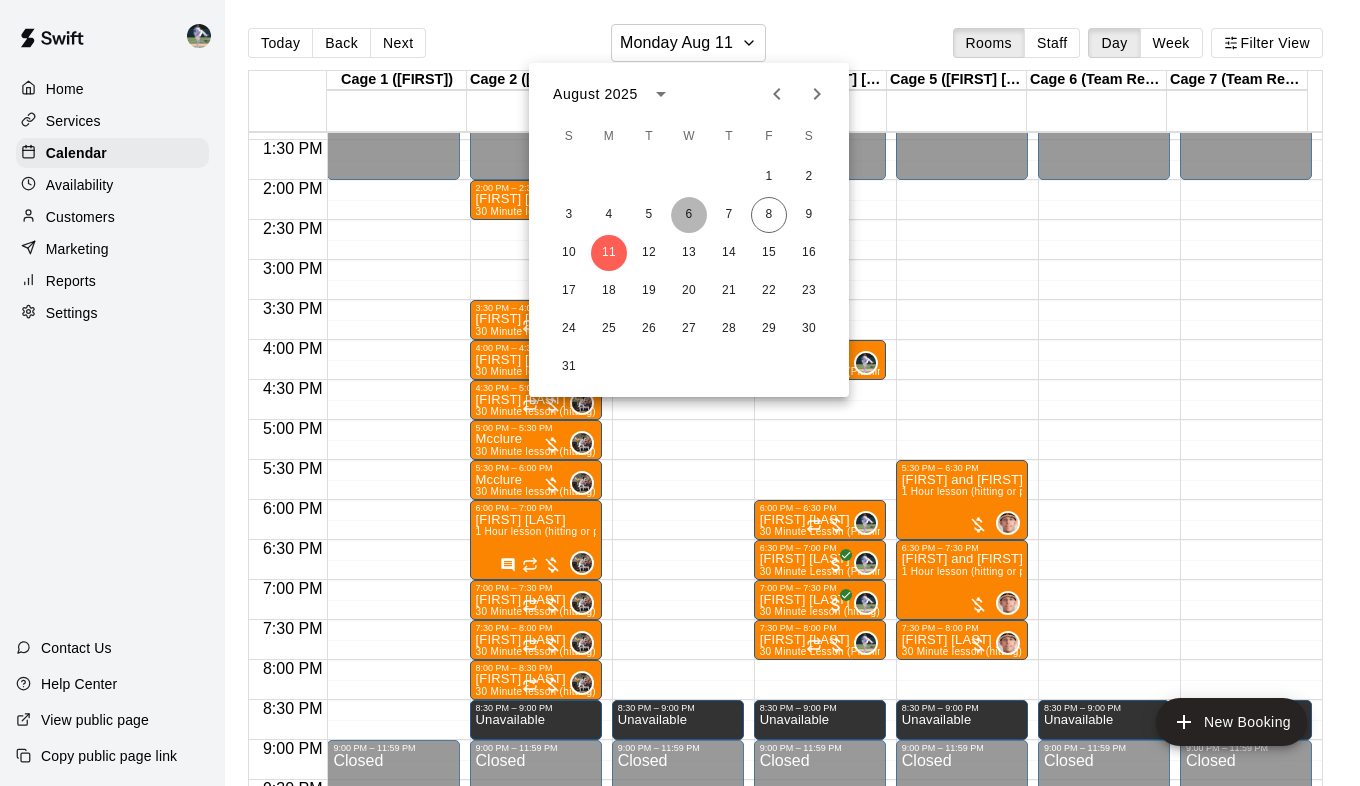 click on "6" at bounding box center [689, 215] 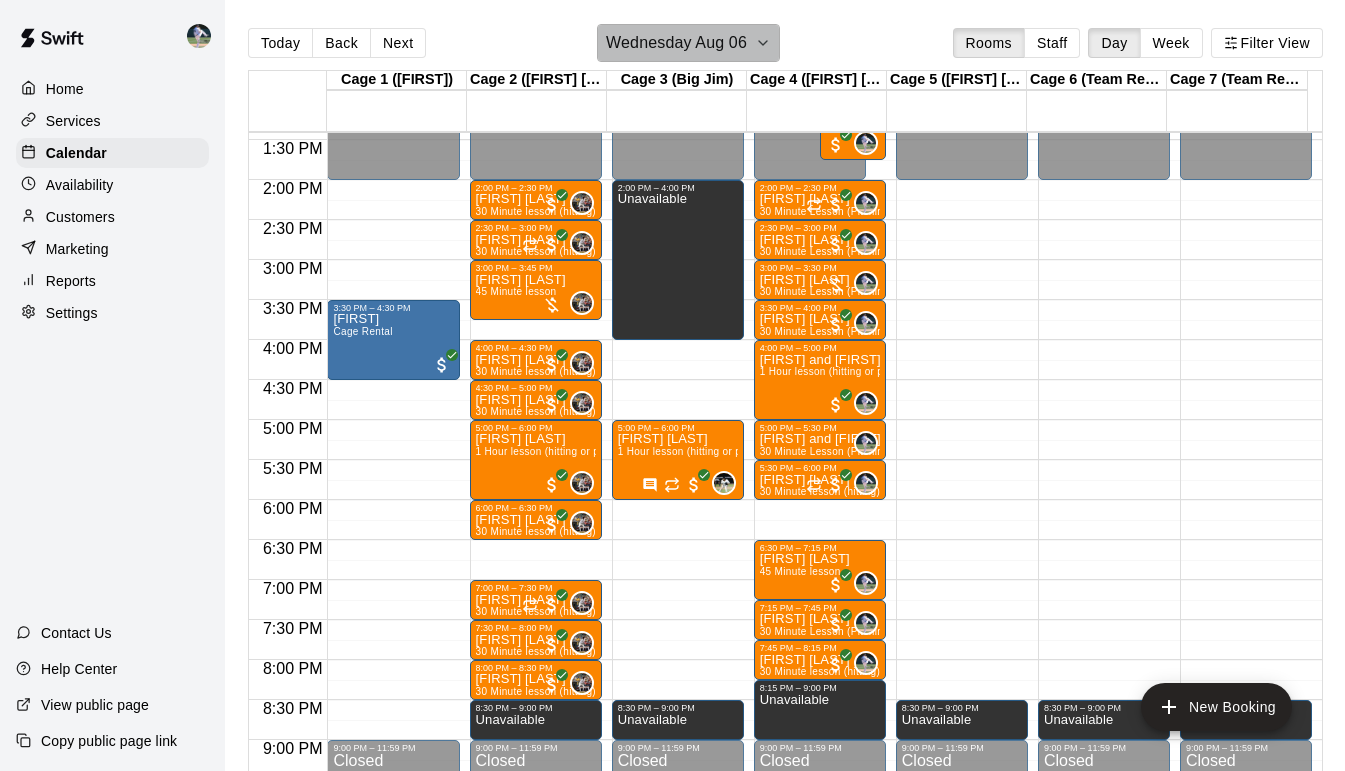 click 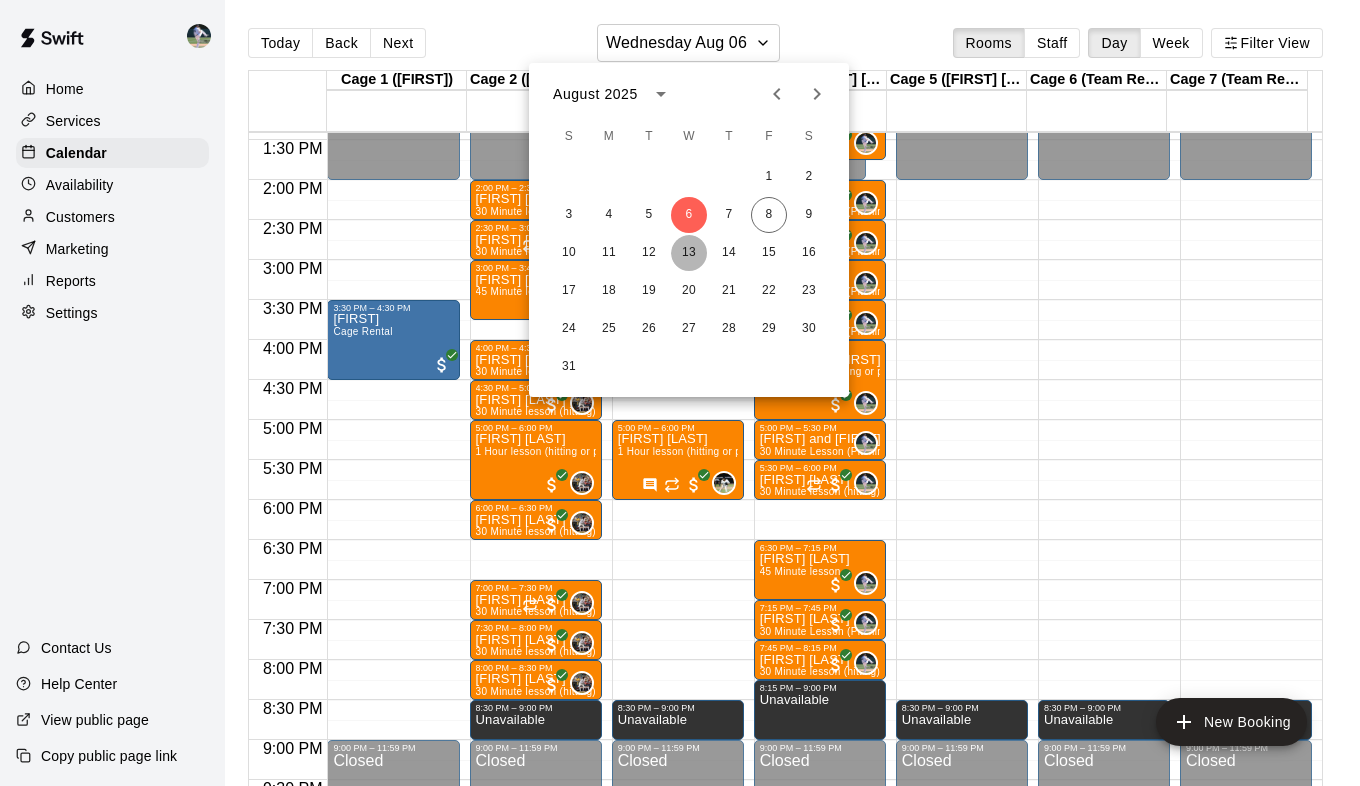 click on "13" at bounding box center [689, 253] 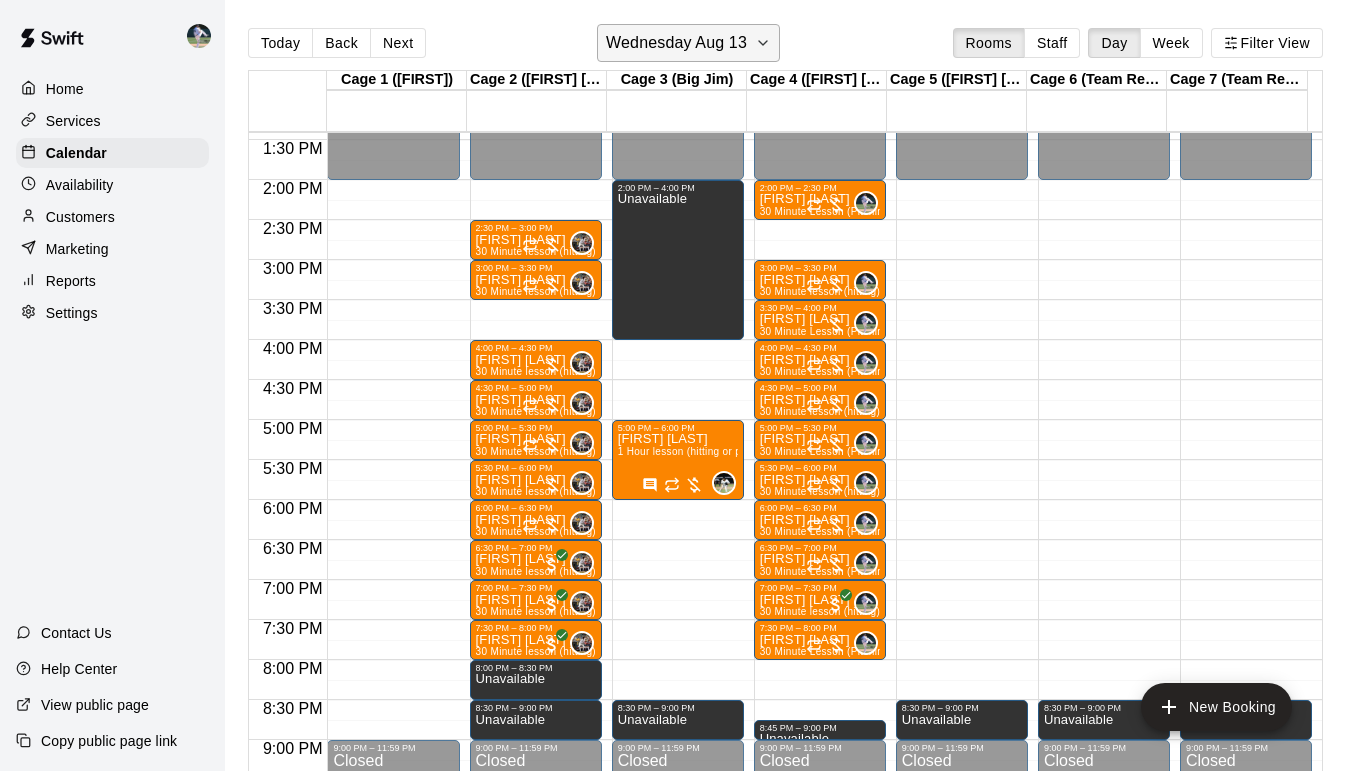 click 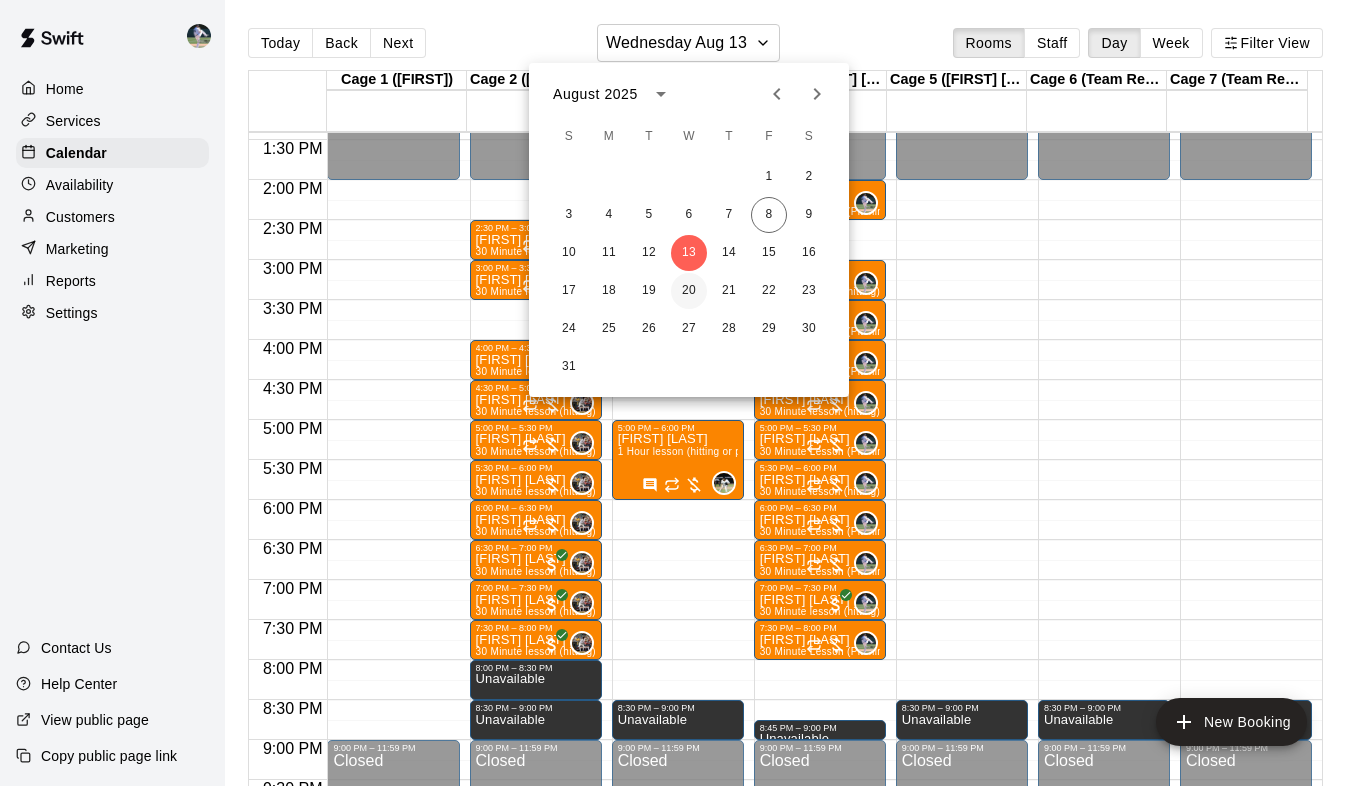 click on "20" at bounding box center (689, 291) 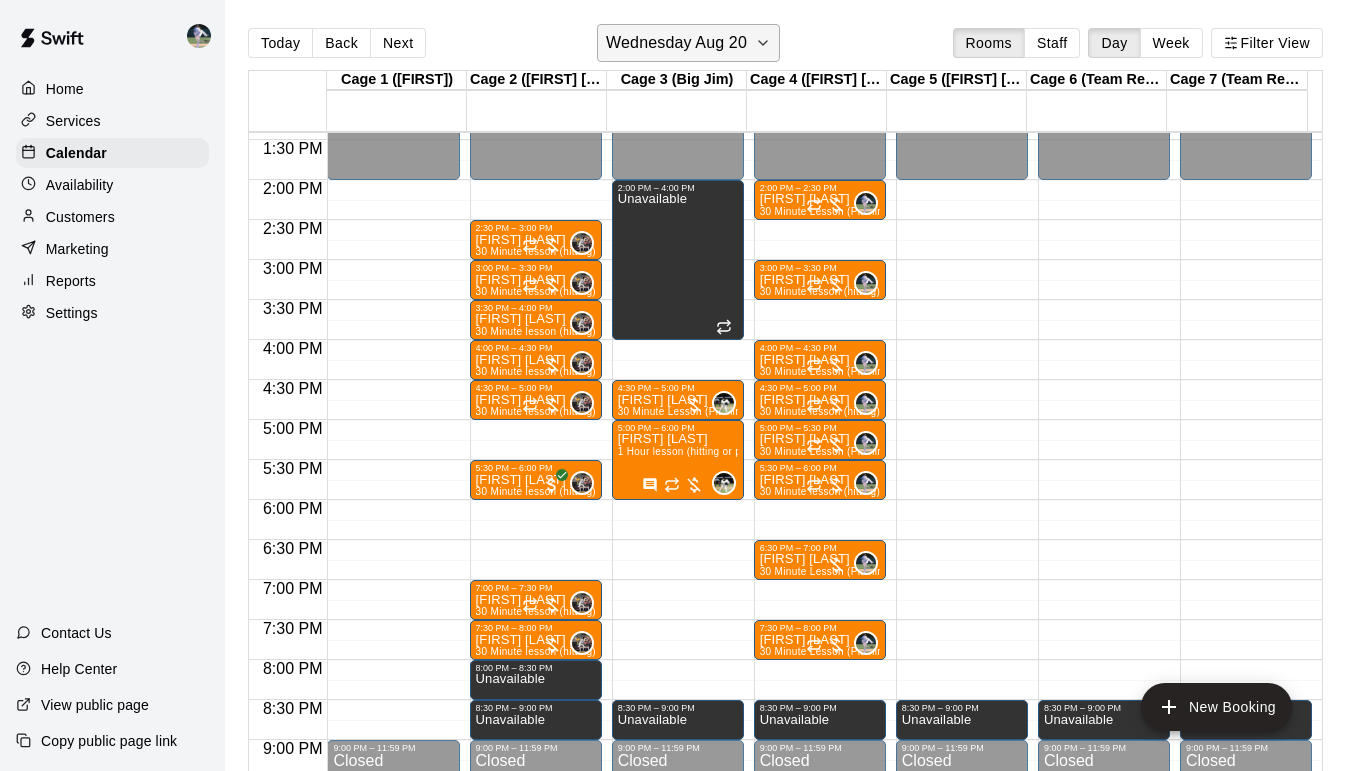 click 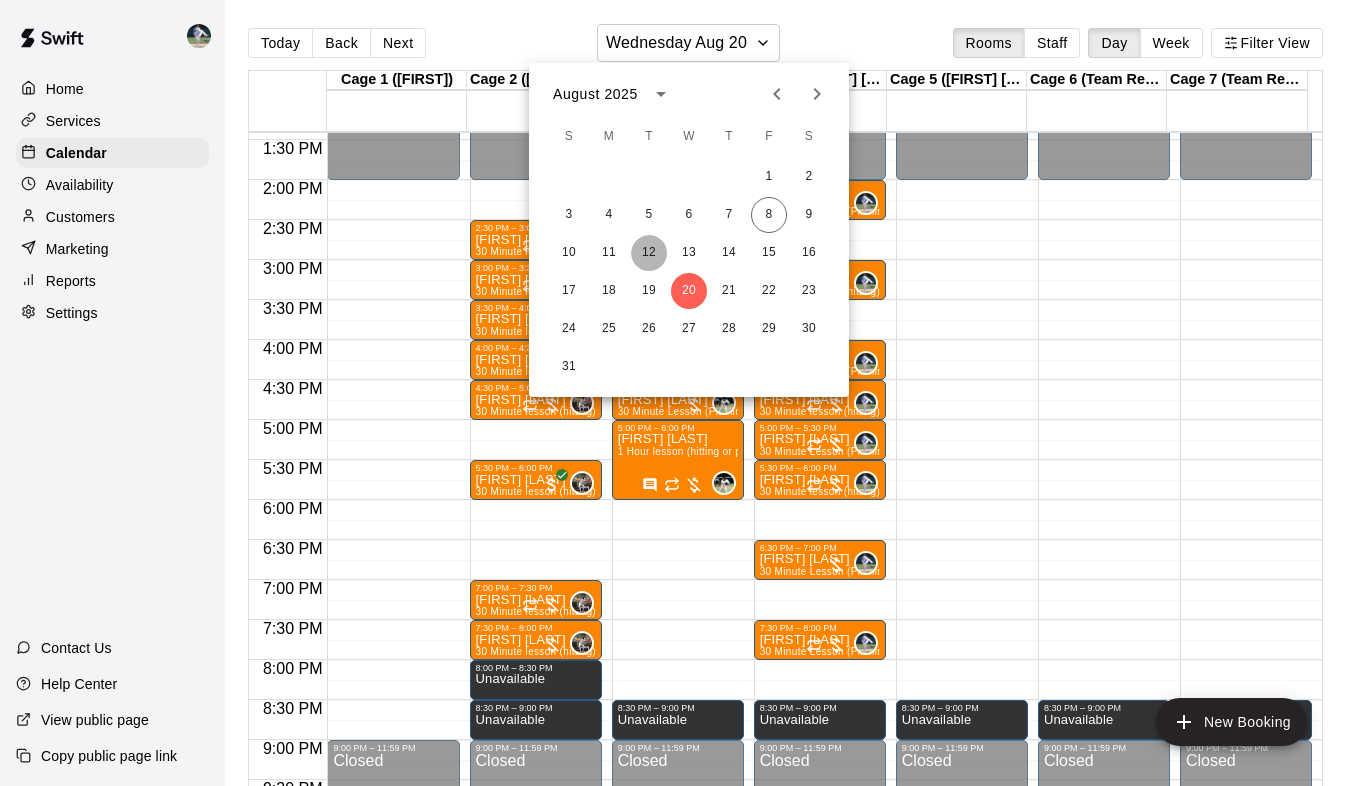 click on "12" at bounding box center [649, 253] 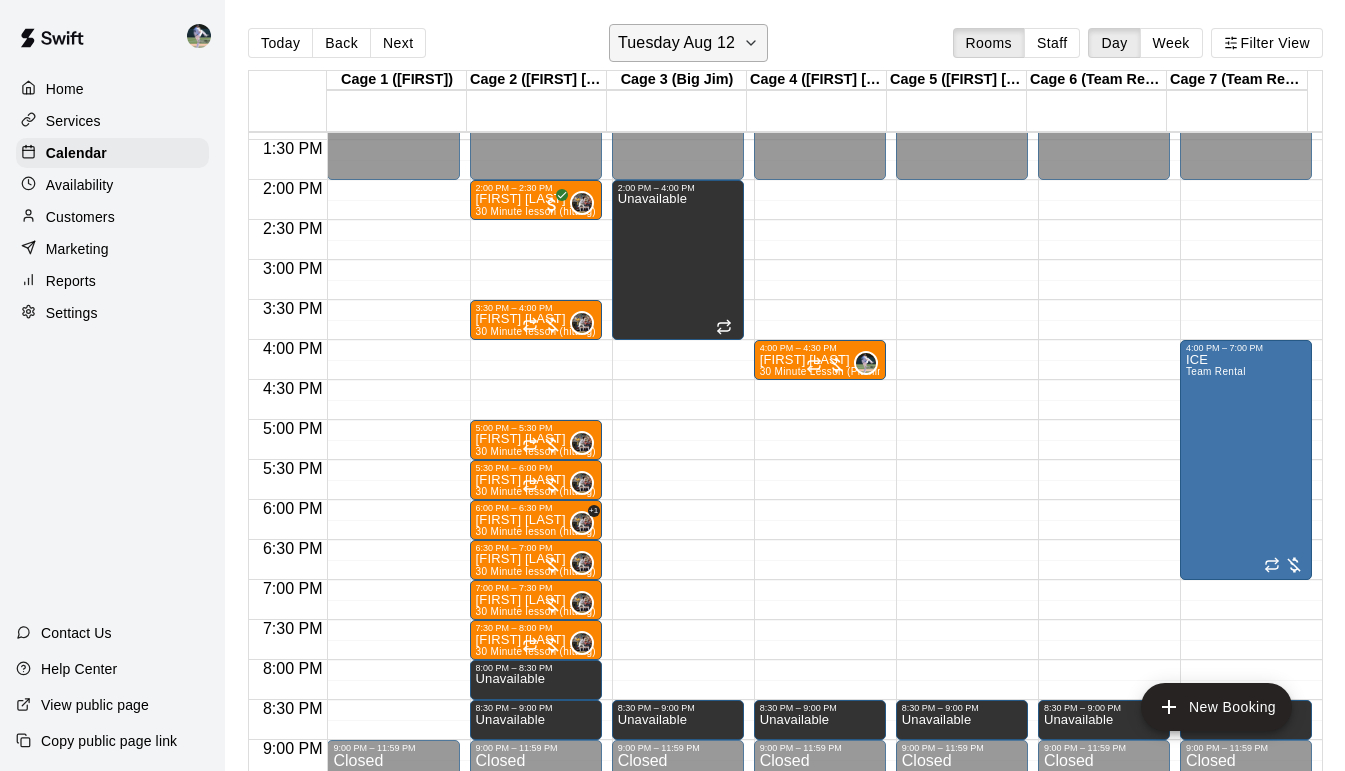 click 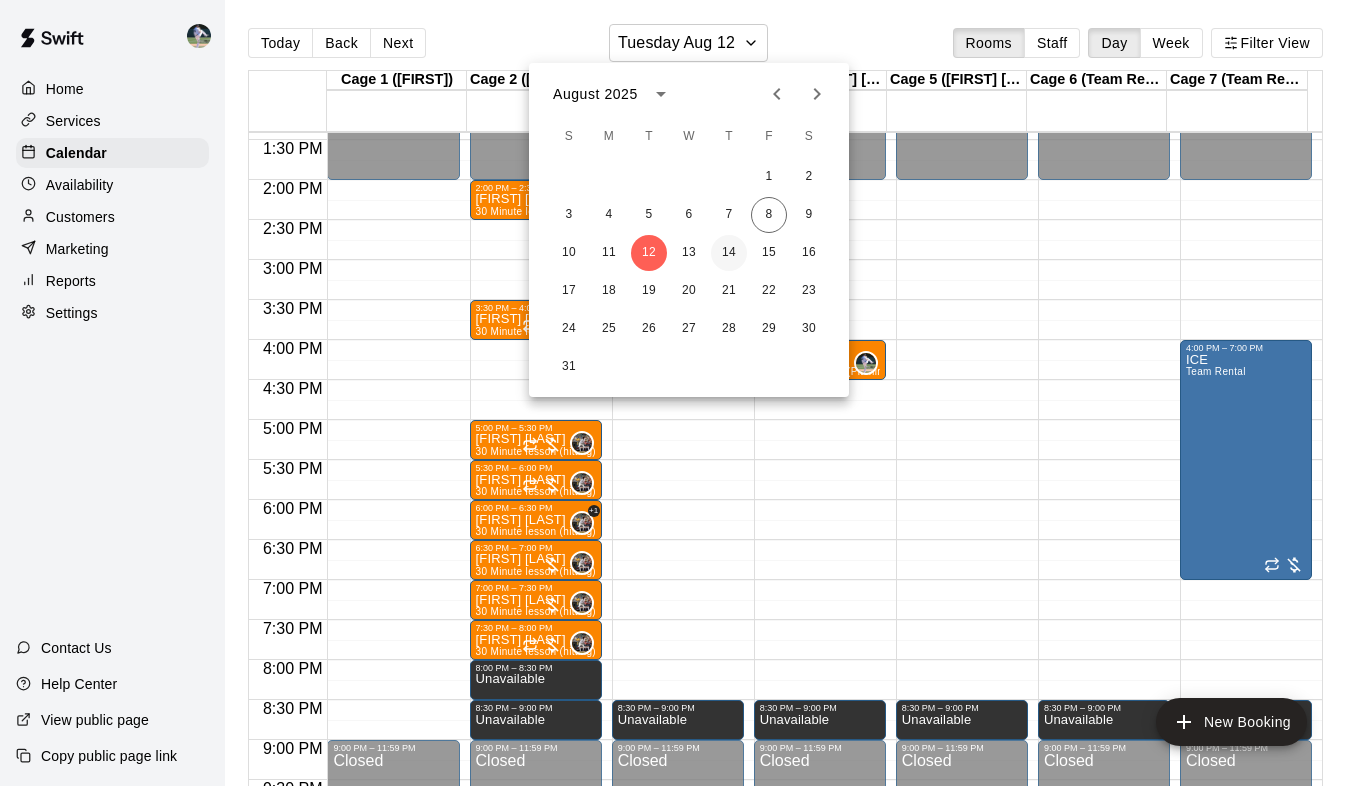 click on "14" at bounding box center (729, 253) 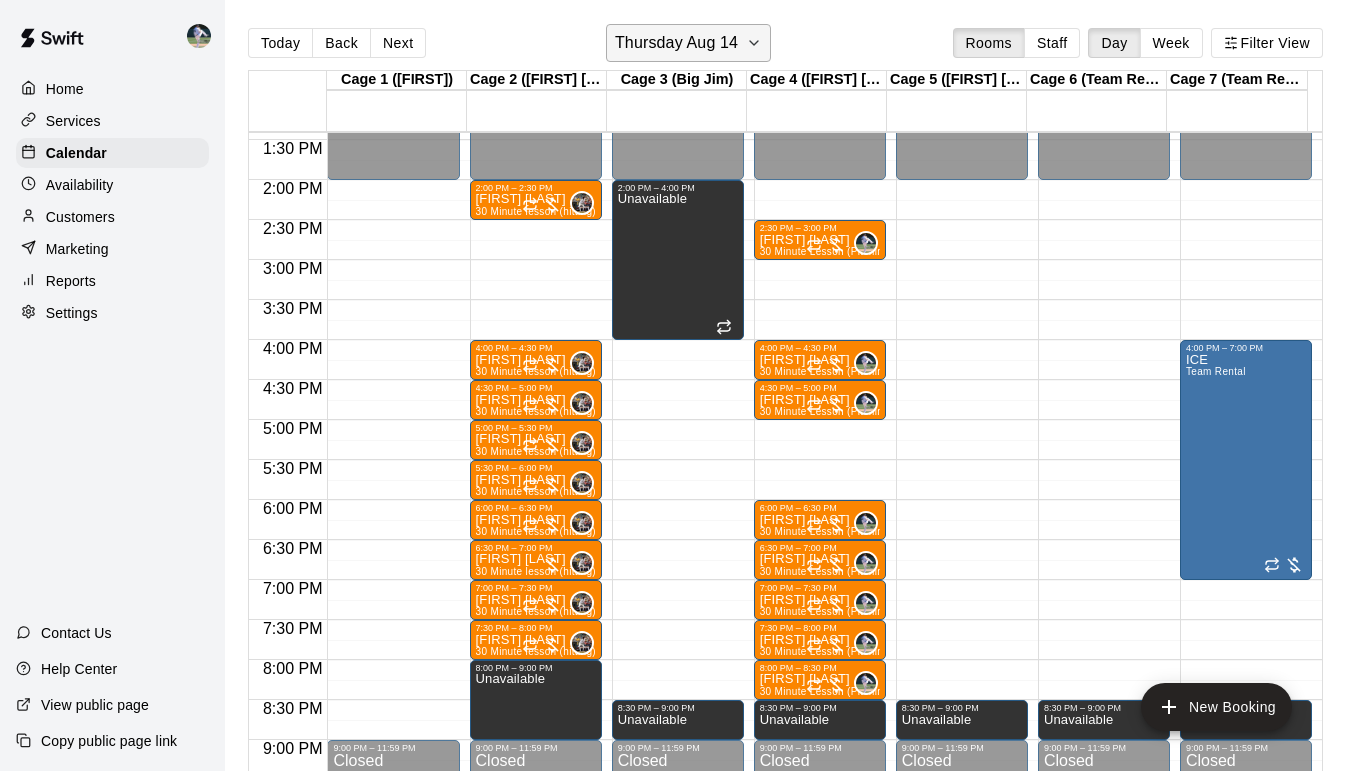 click 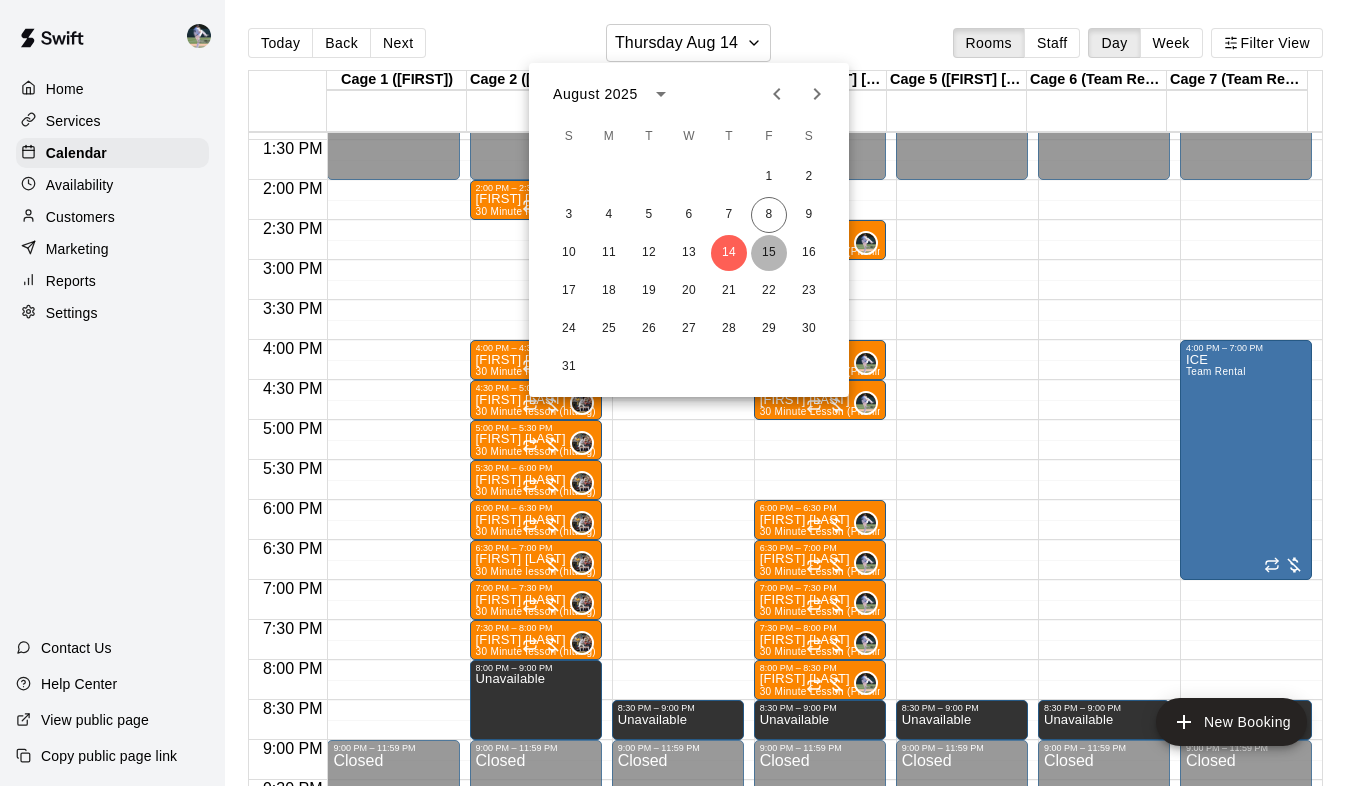 click on "15" at bounding box center [769, 253] 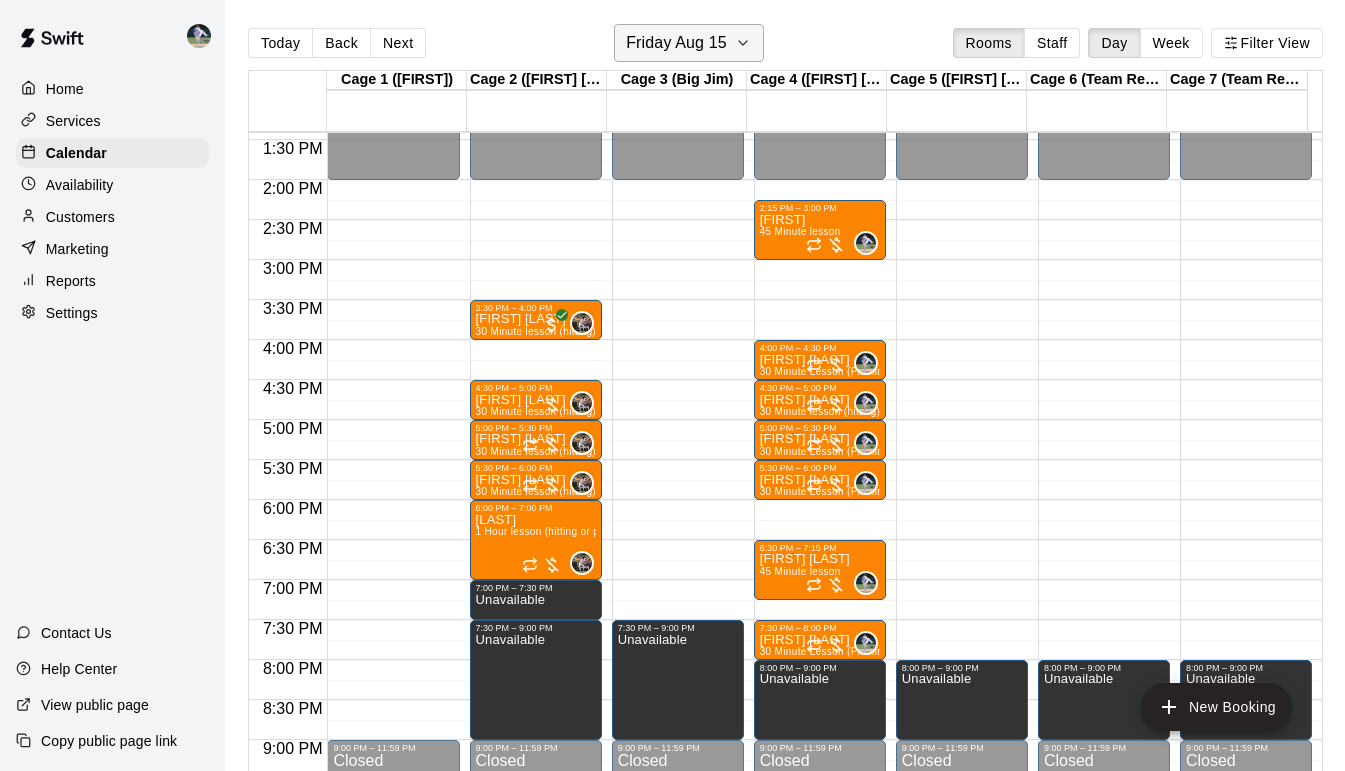 click 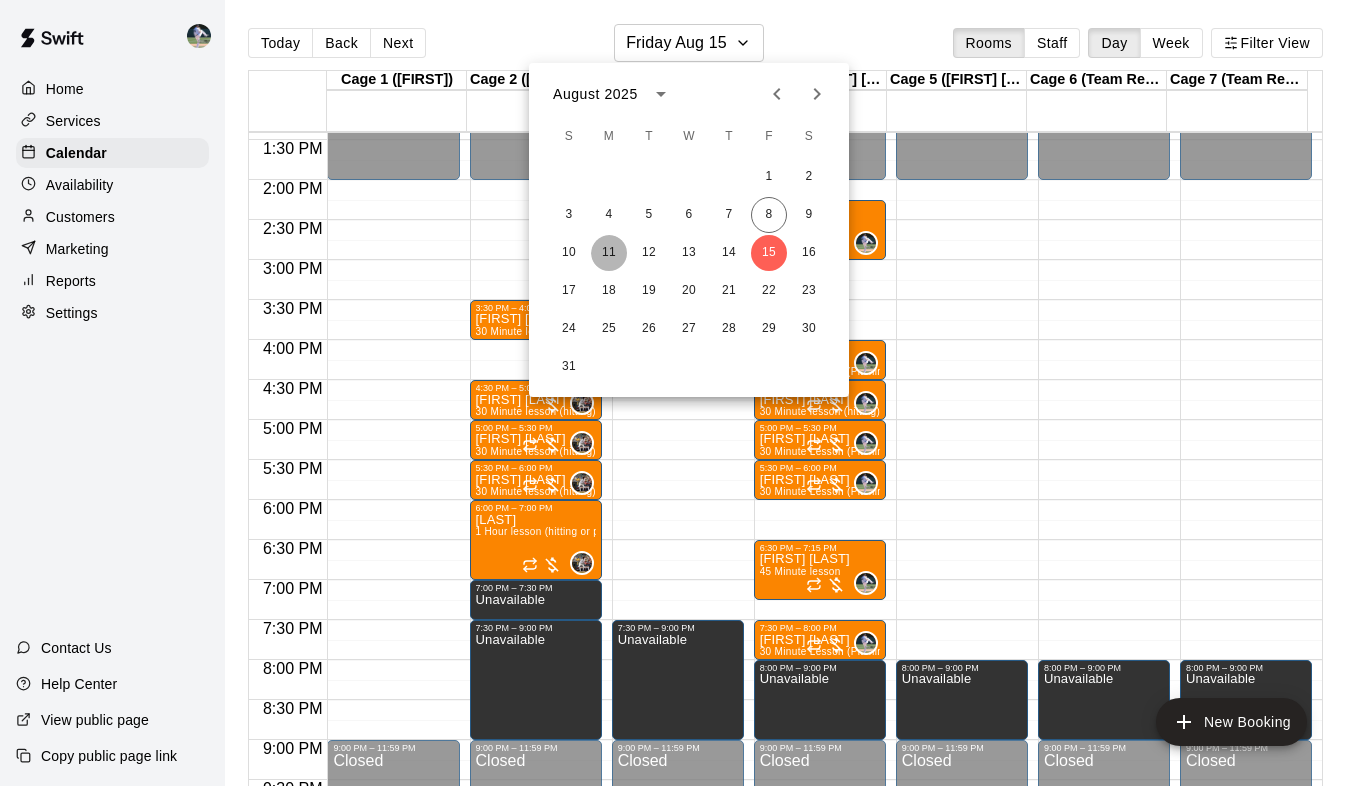 click on "11" at bounding box center [609, 253] 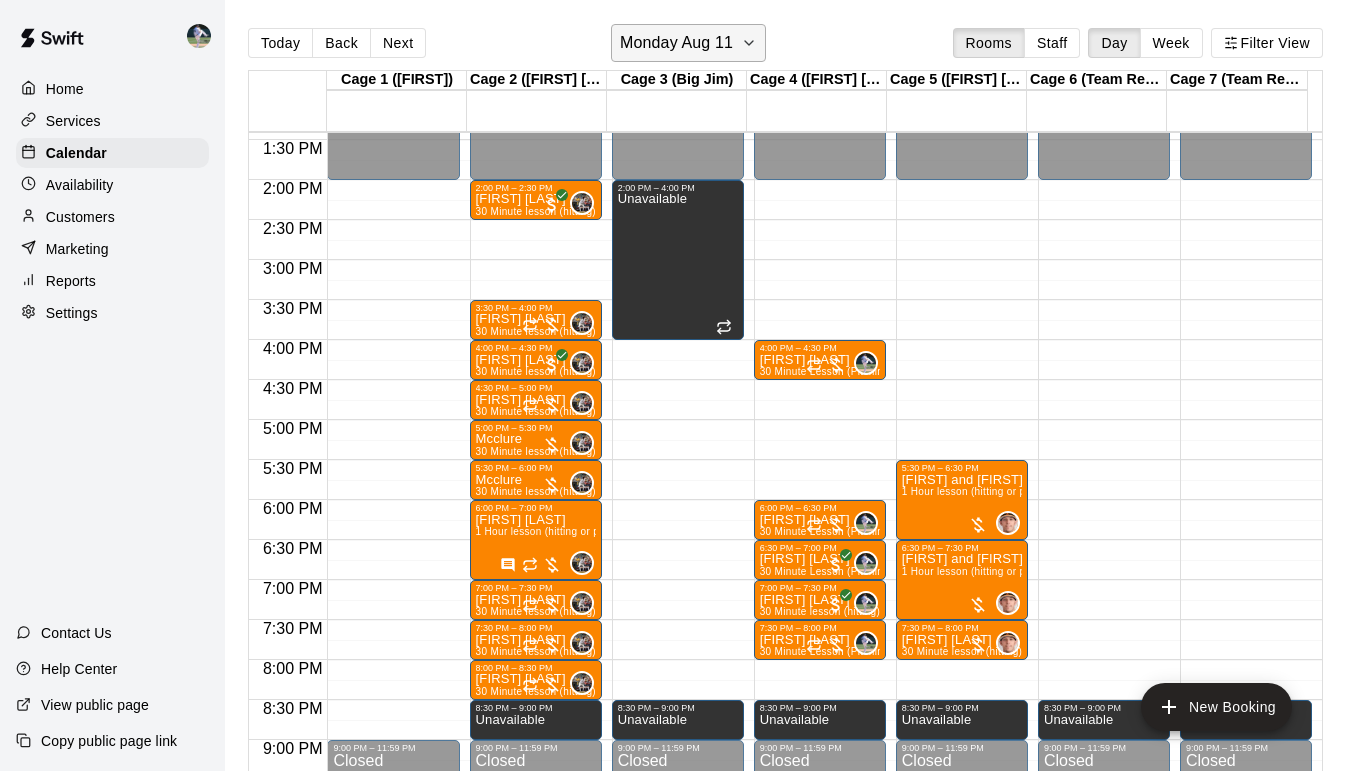 click 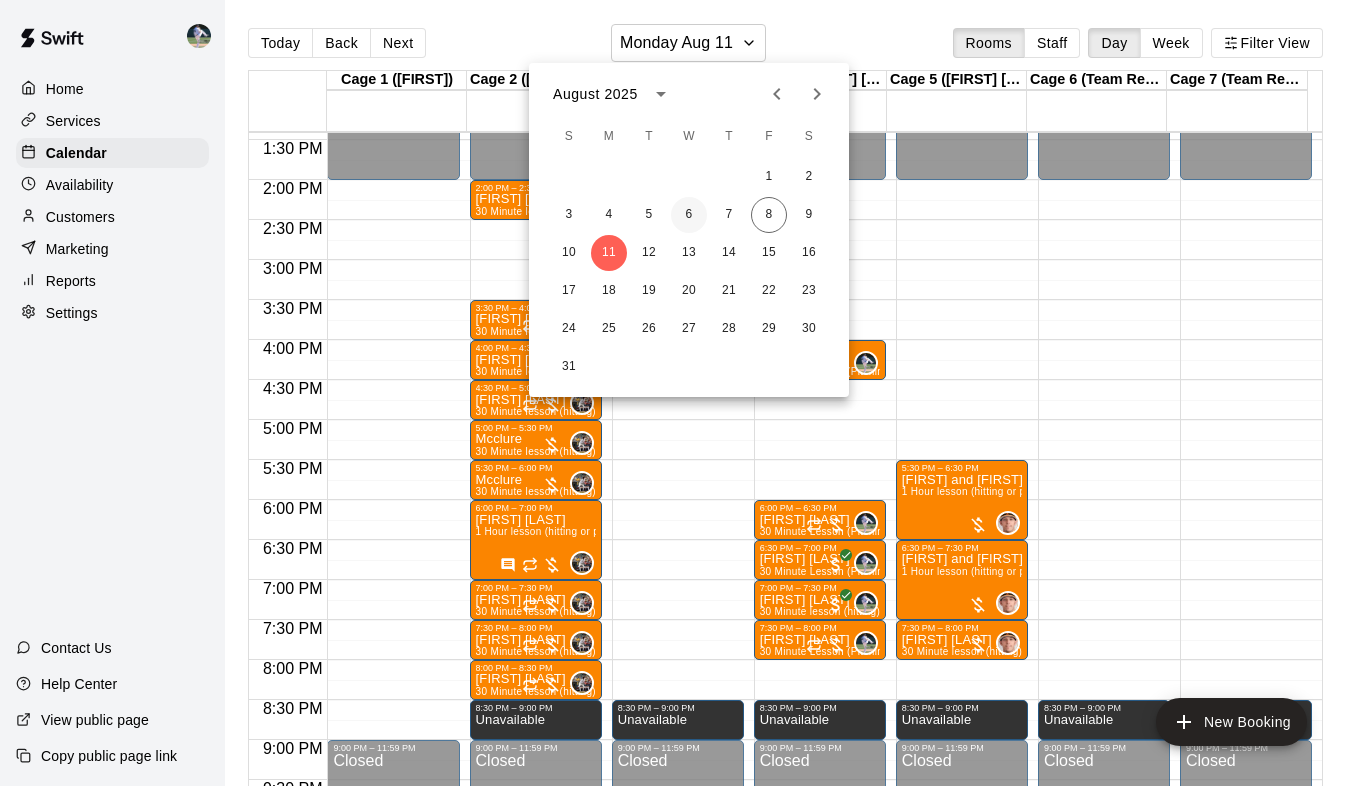 click on "6" at bounding box center (689, 215) 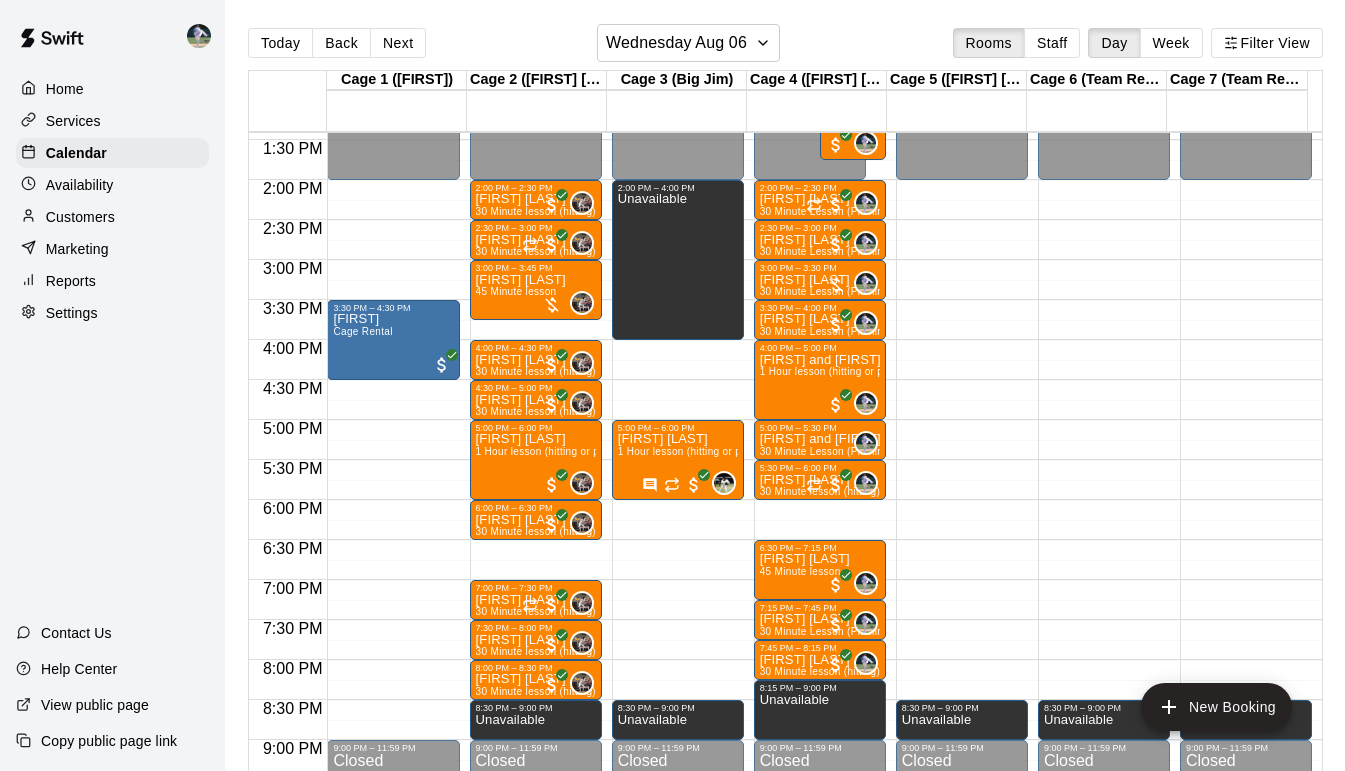 click on "Customers" at bounding box center [80, 217] 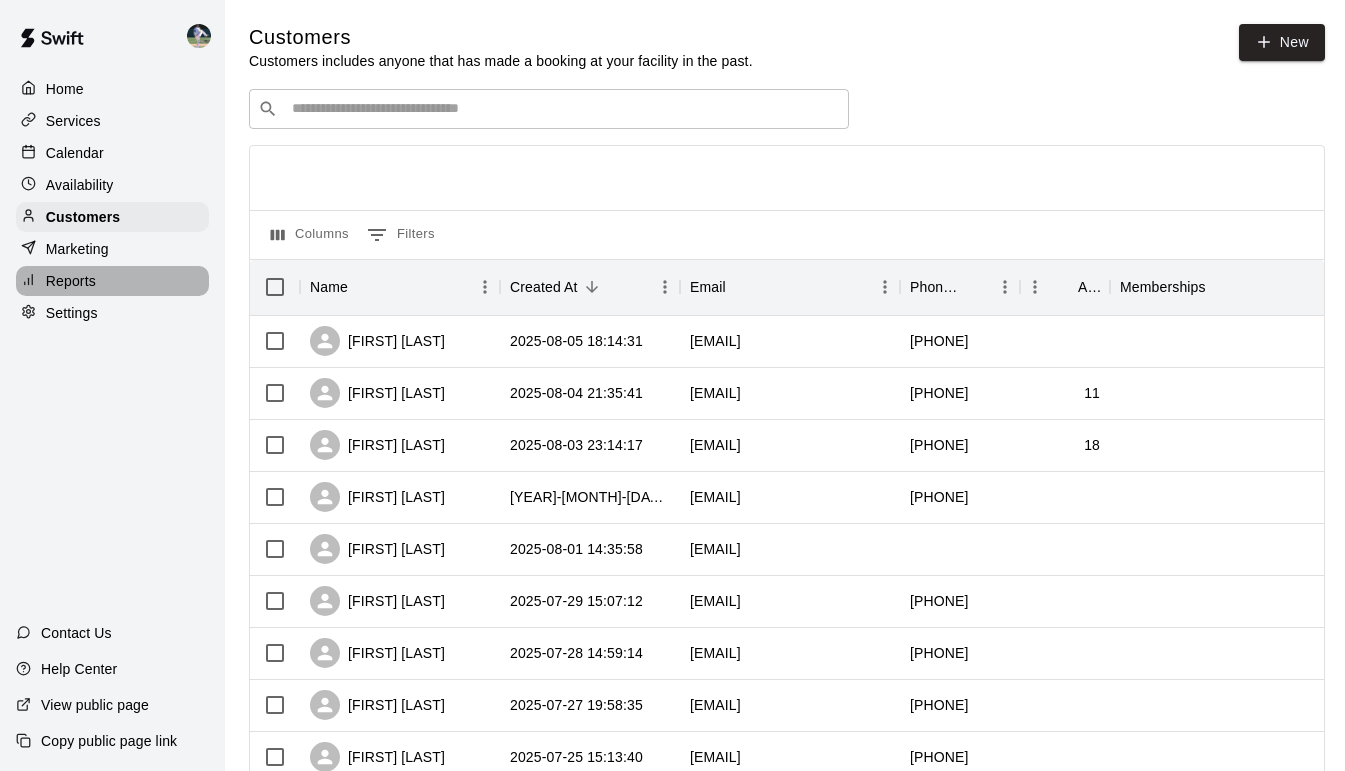 click on "Reports" at bounding box center (71, 281) 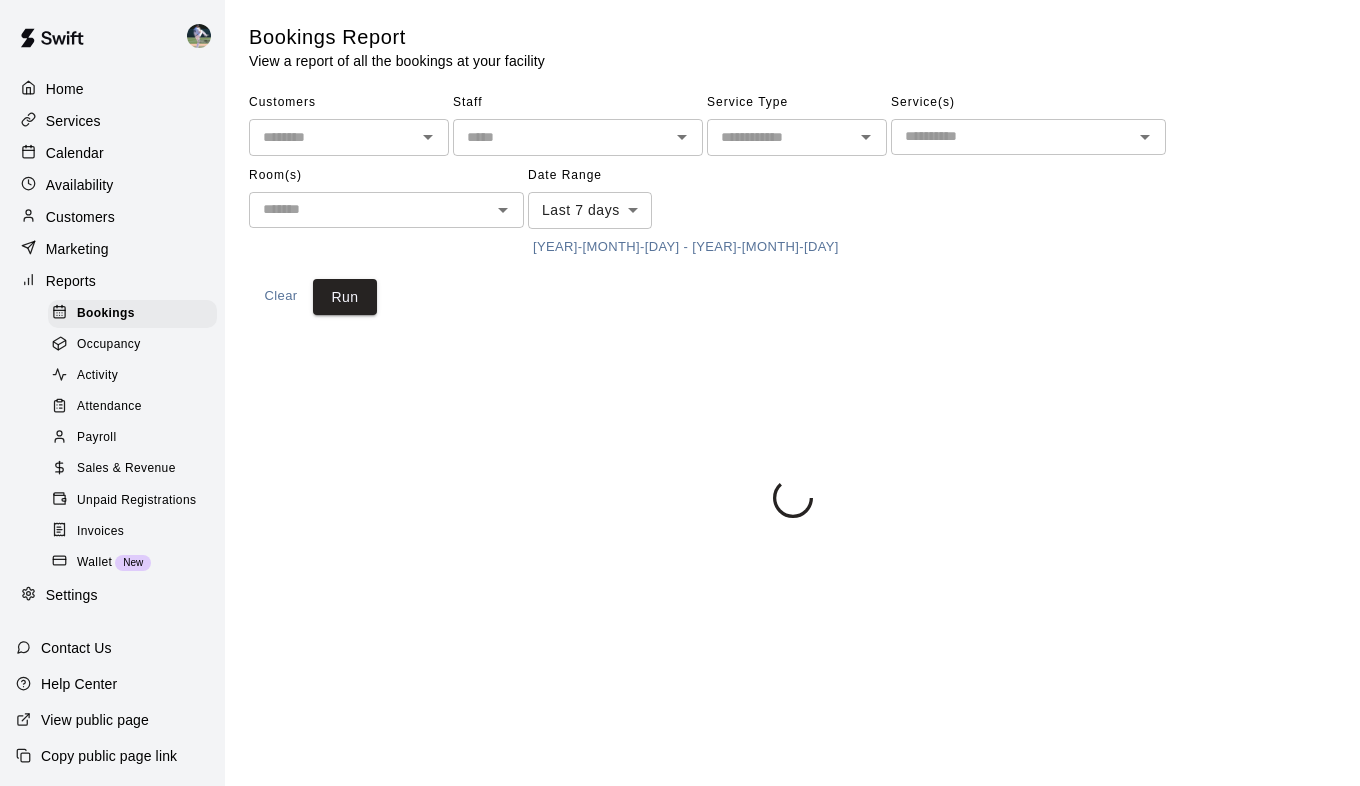 click on "Payroll" at bounding box center (96, 438) 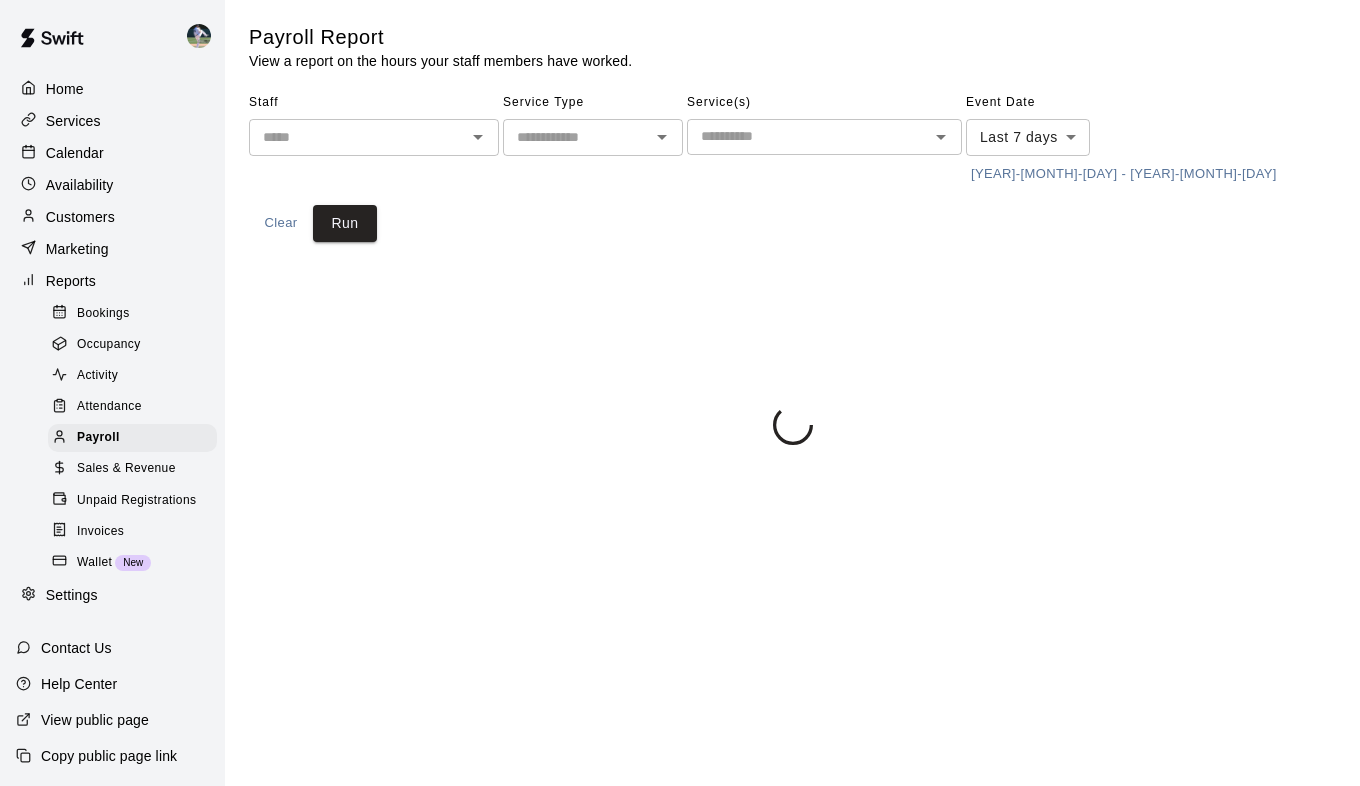 click 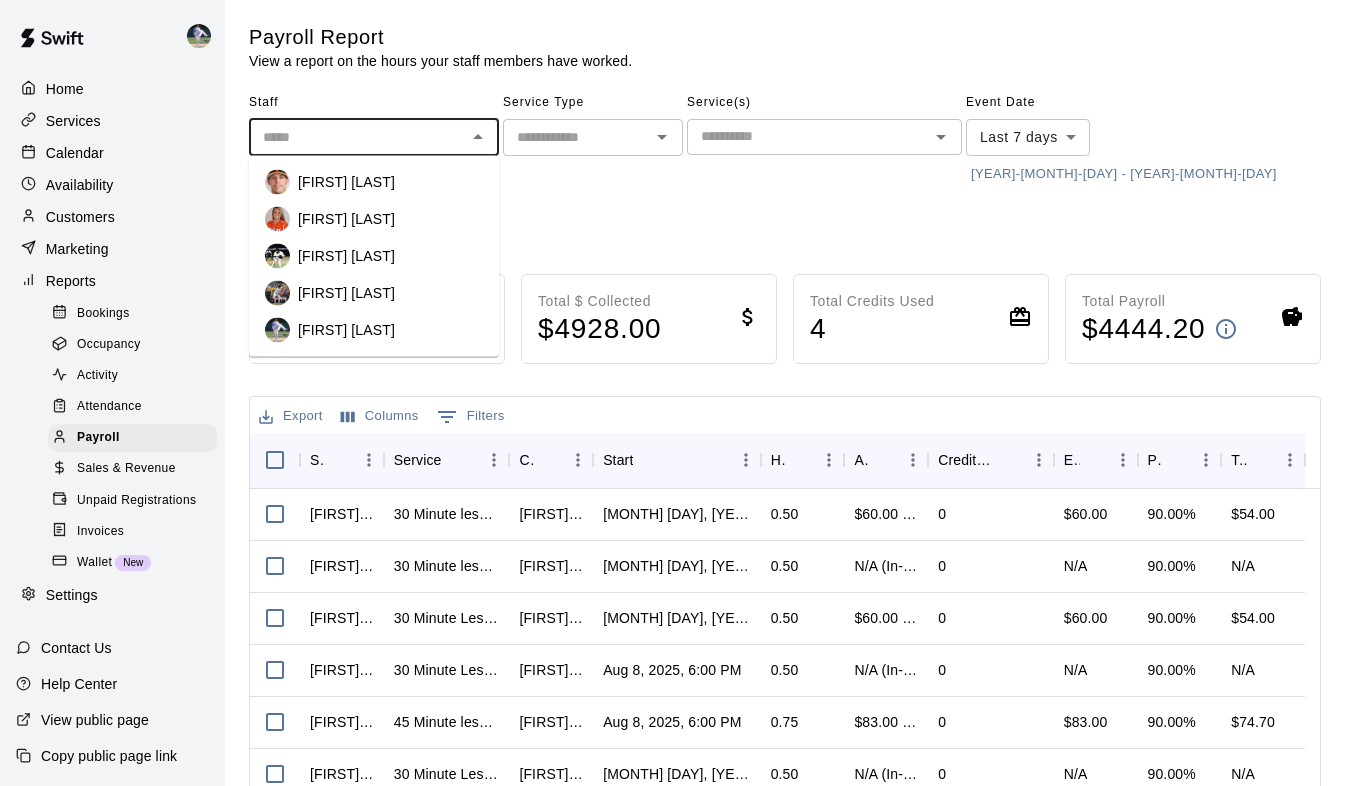 click on "[FIRST] [LAST]" at bounding box center [346, 330] 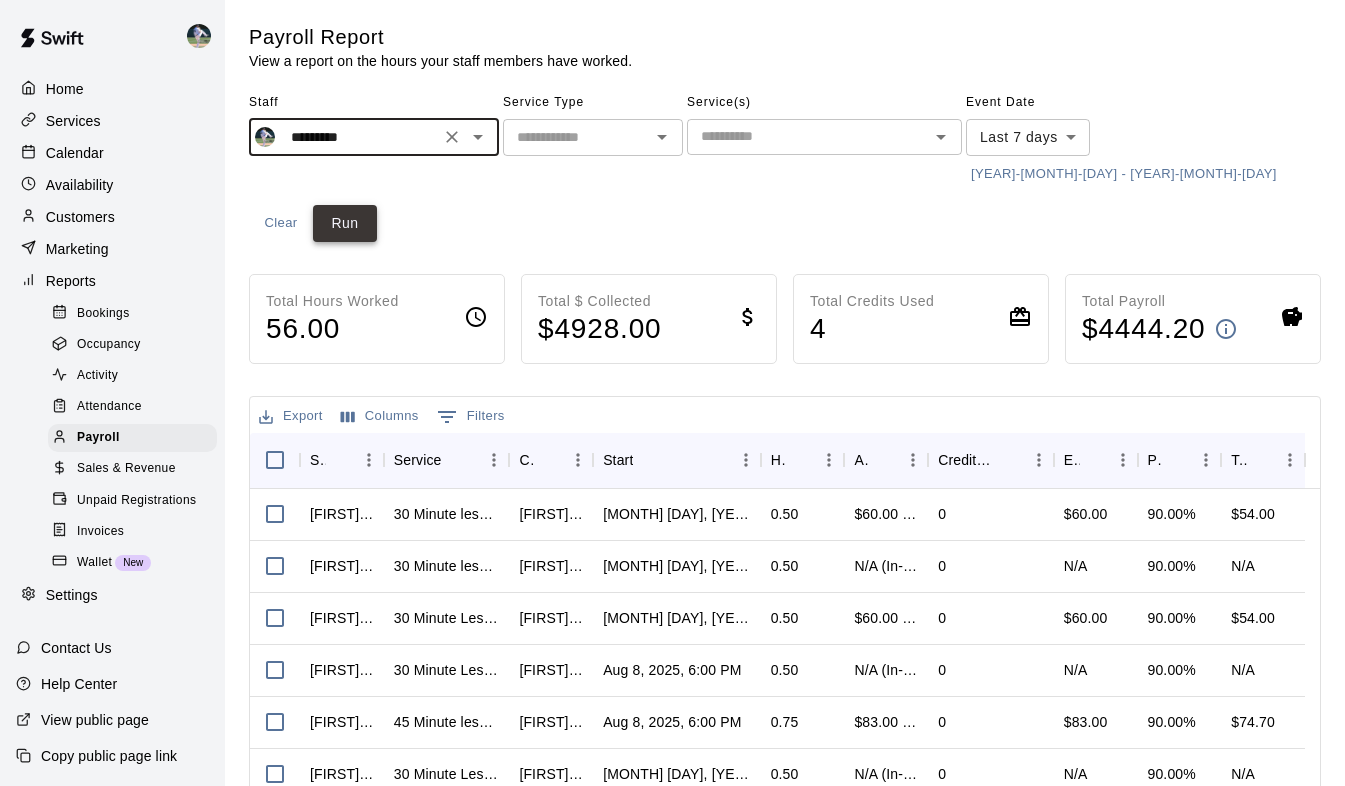 click on "Run" at bounding box center [345, 223] 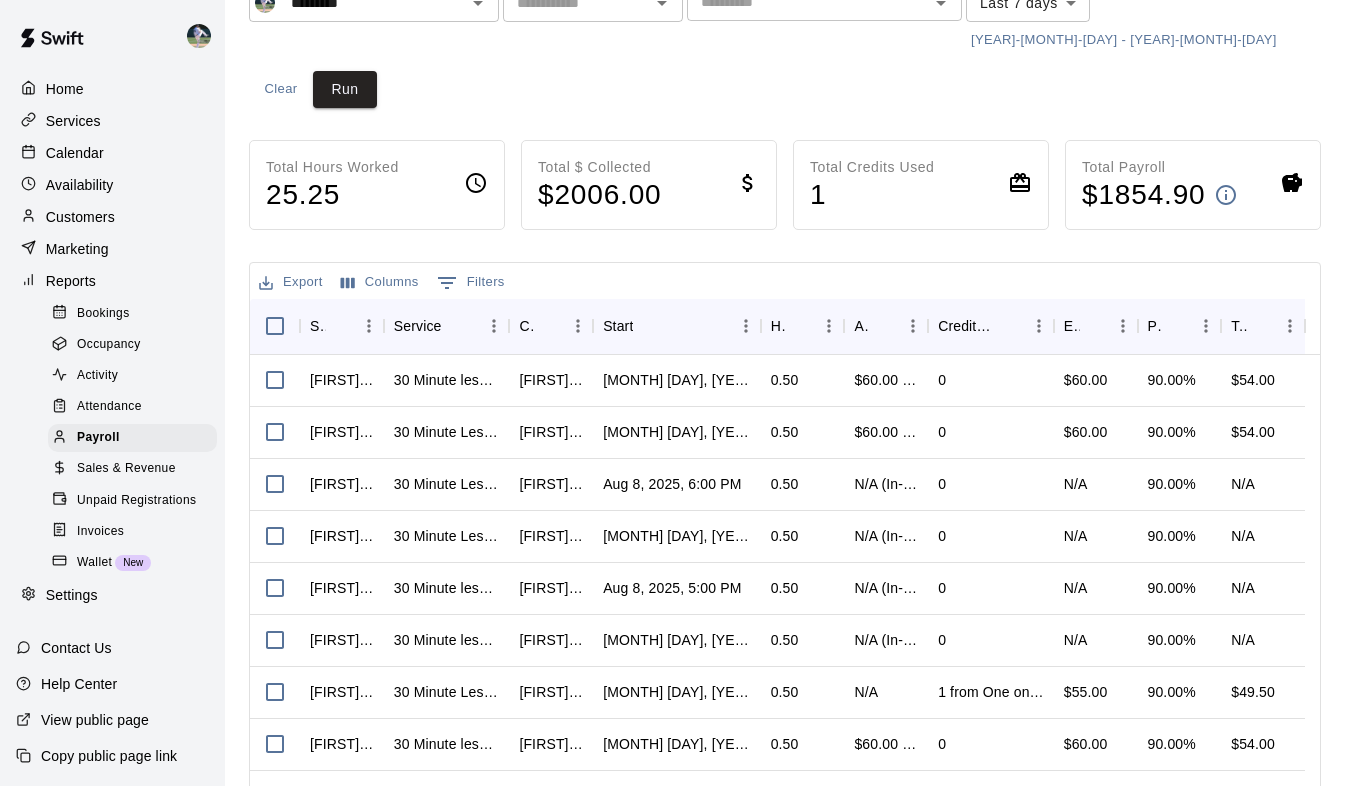 scroll, scrollTop: 137, scrollLeft: 0, axis: vertical 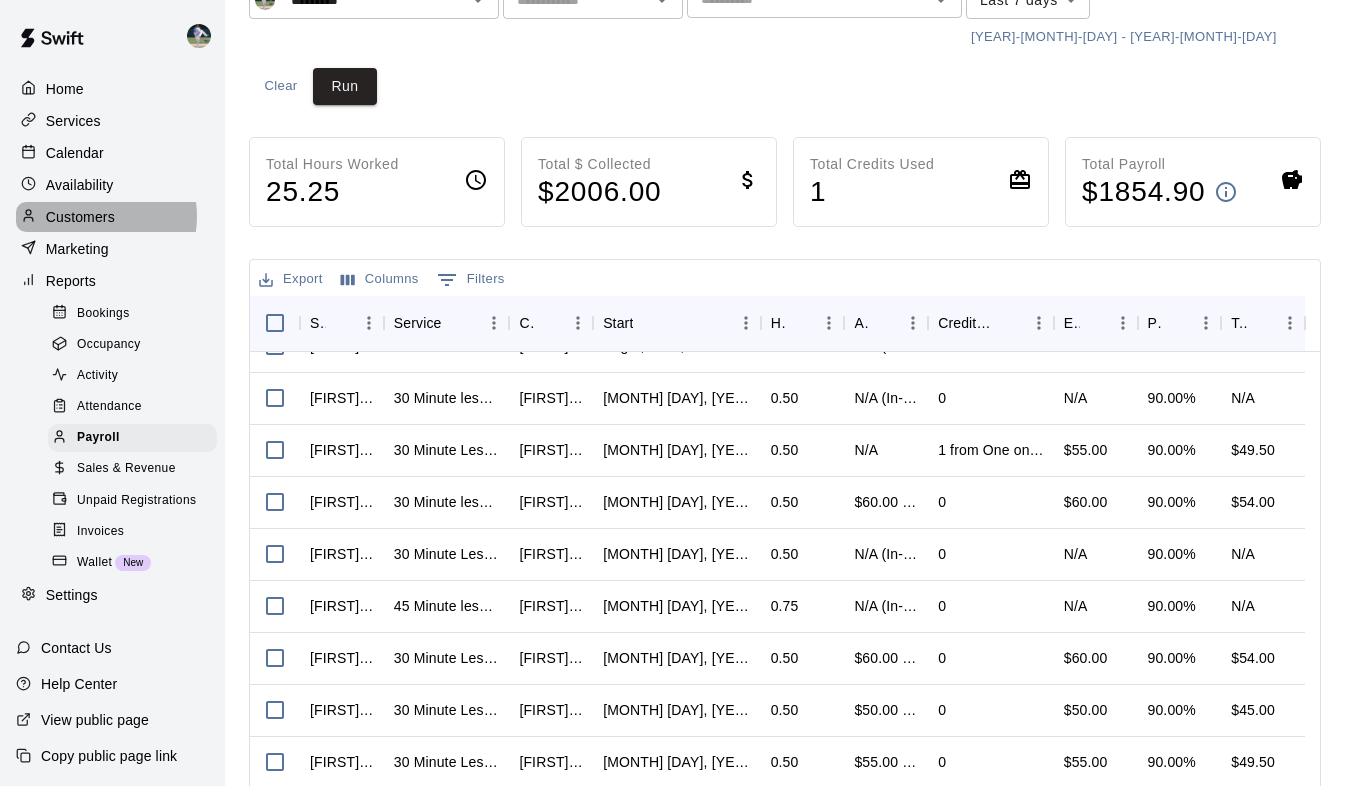 click on "Customers" at bounding box center (80, 217) 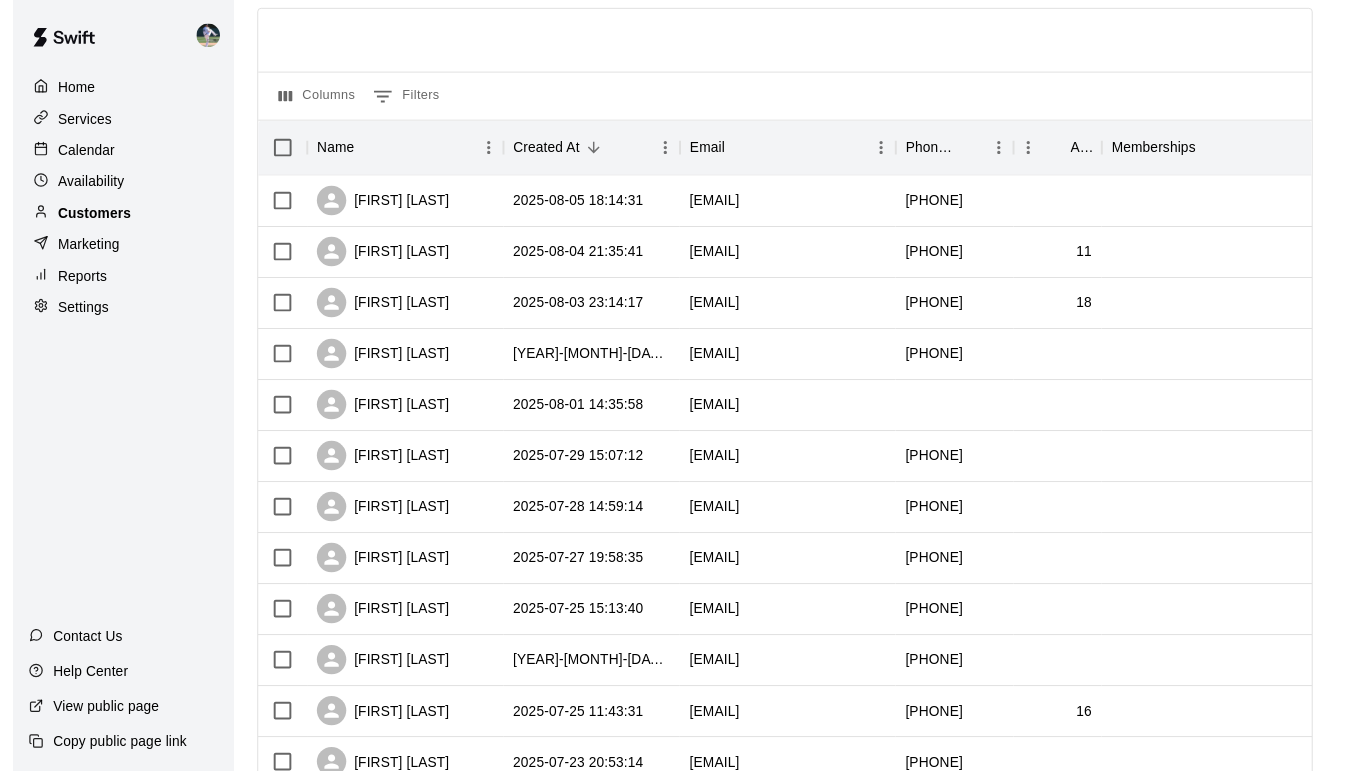 scroll, scrollTop: 0, scrollLeft: 0, axis: both 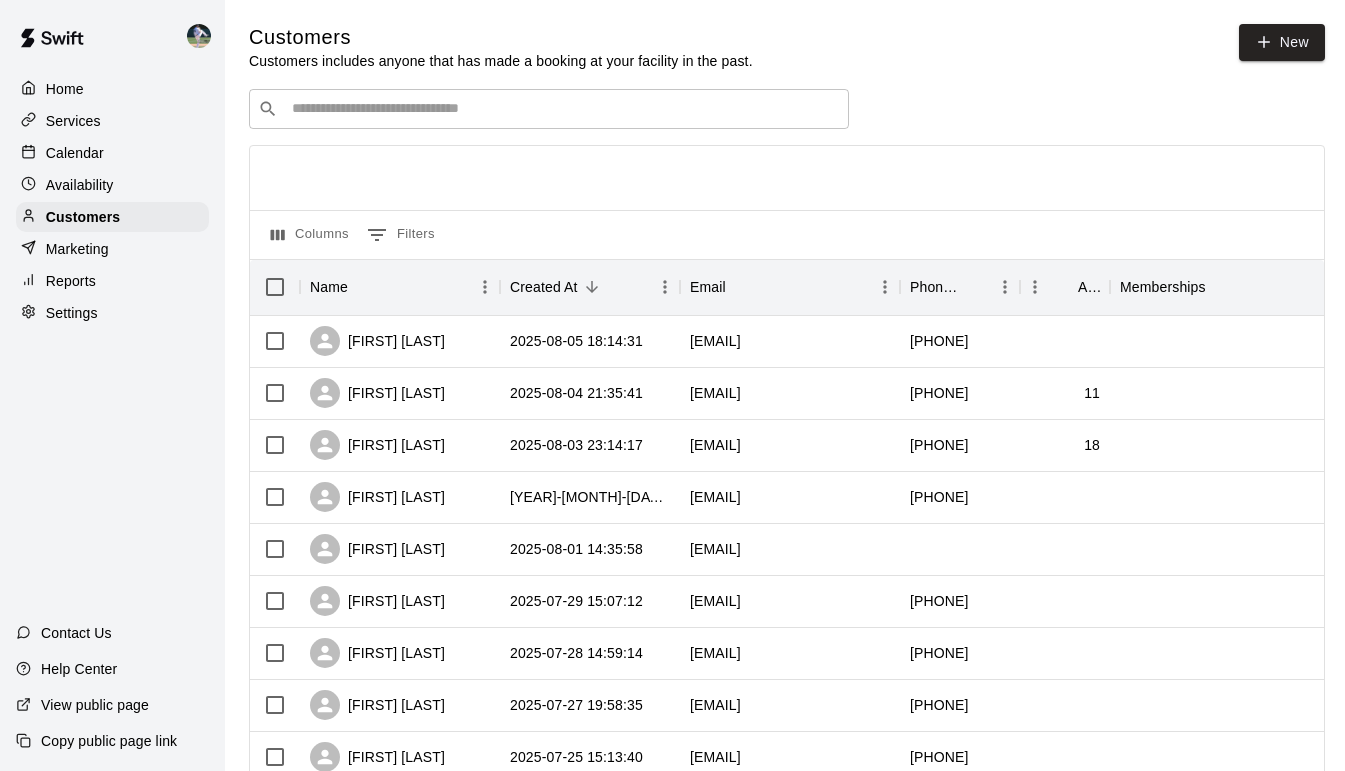 click at bounding box center [563, 109] 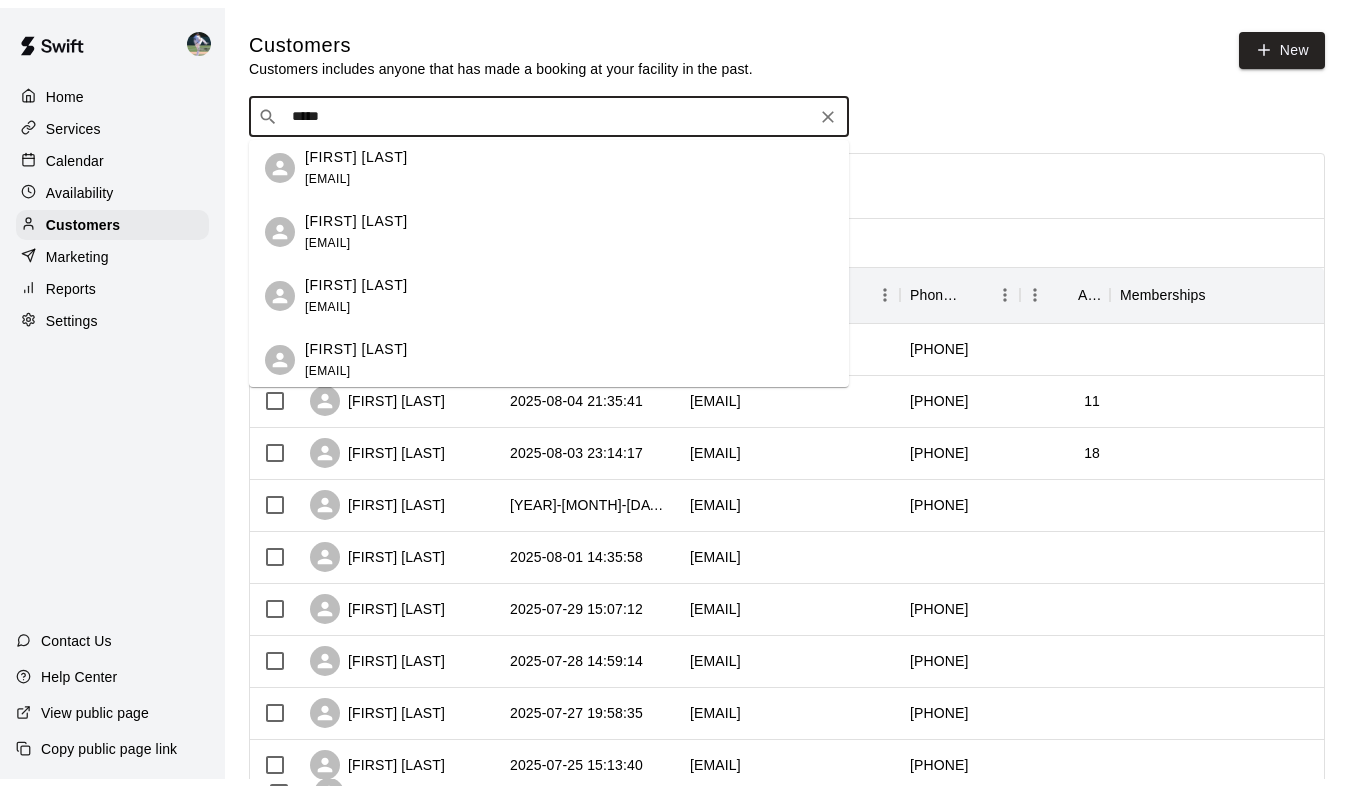 scroll, scrollTop: 0, scrollLeft: 0, axis: both 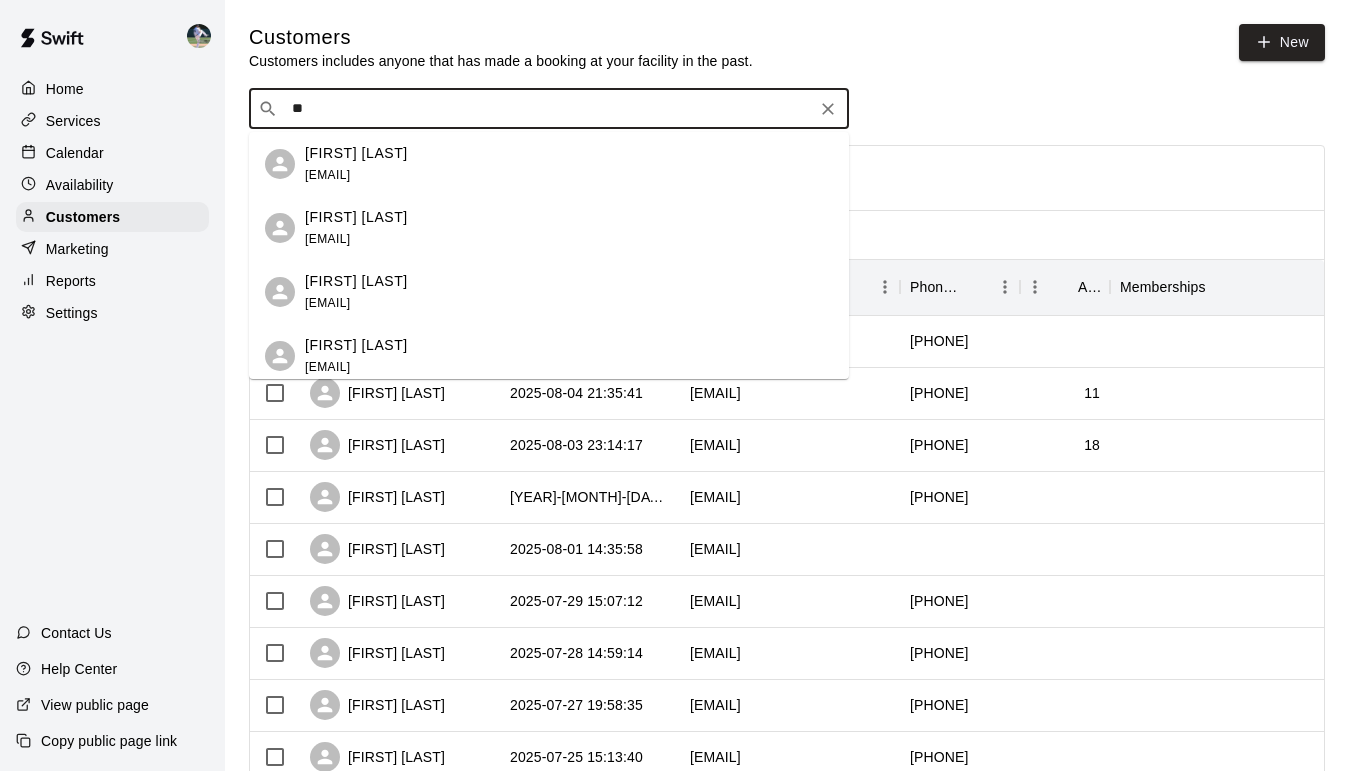type on "*" 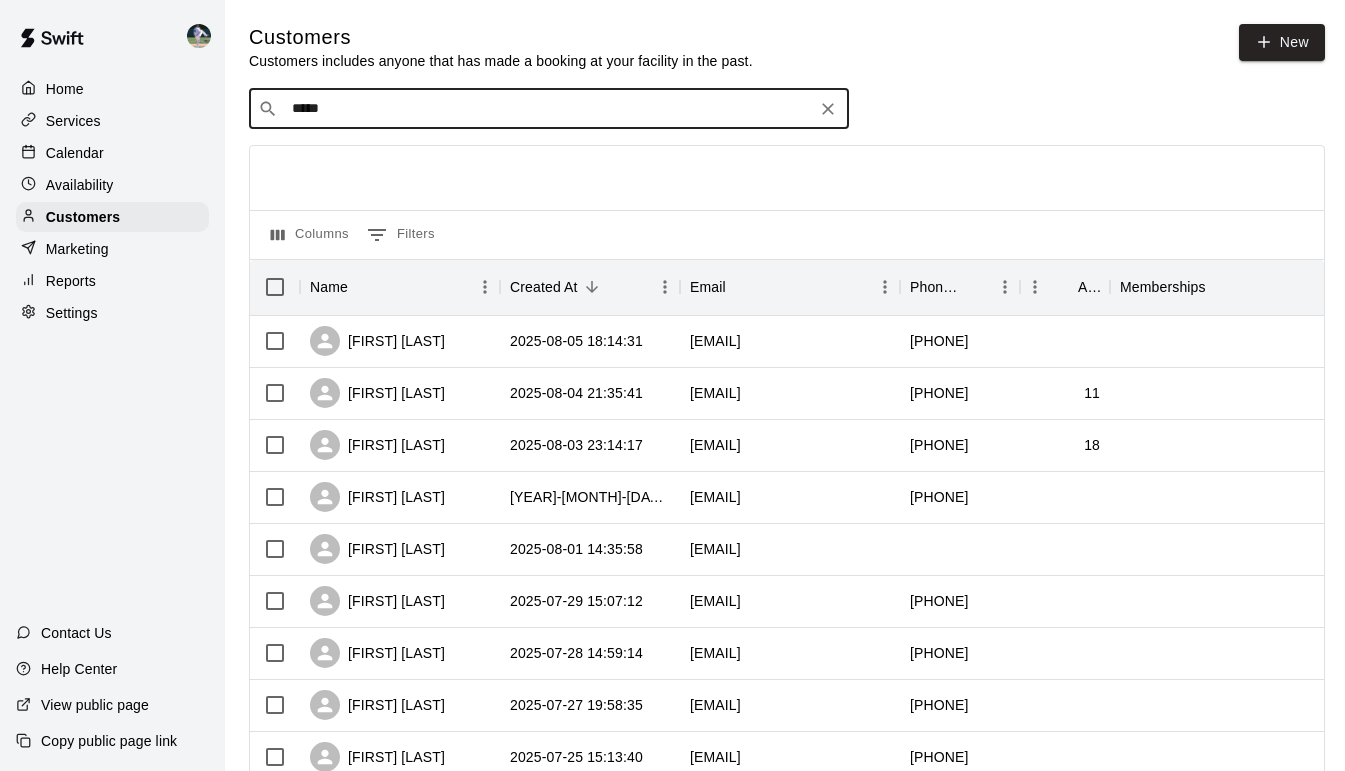 type on "******" 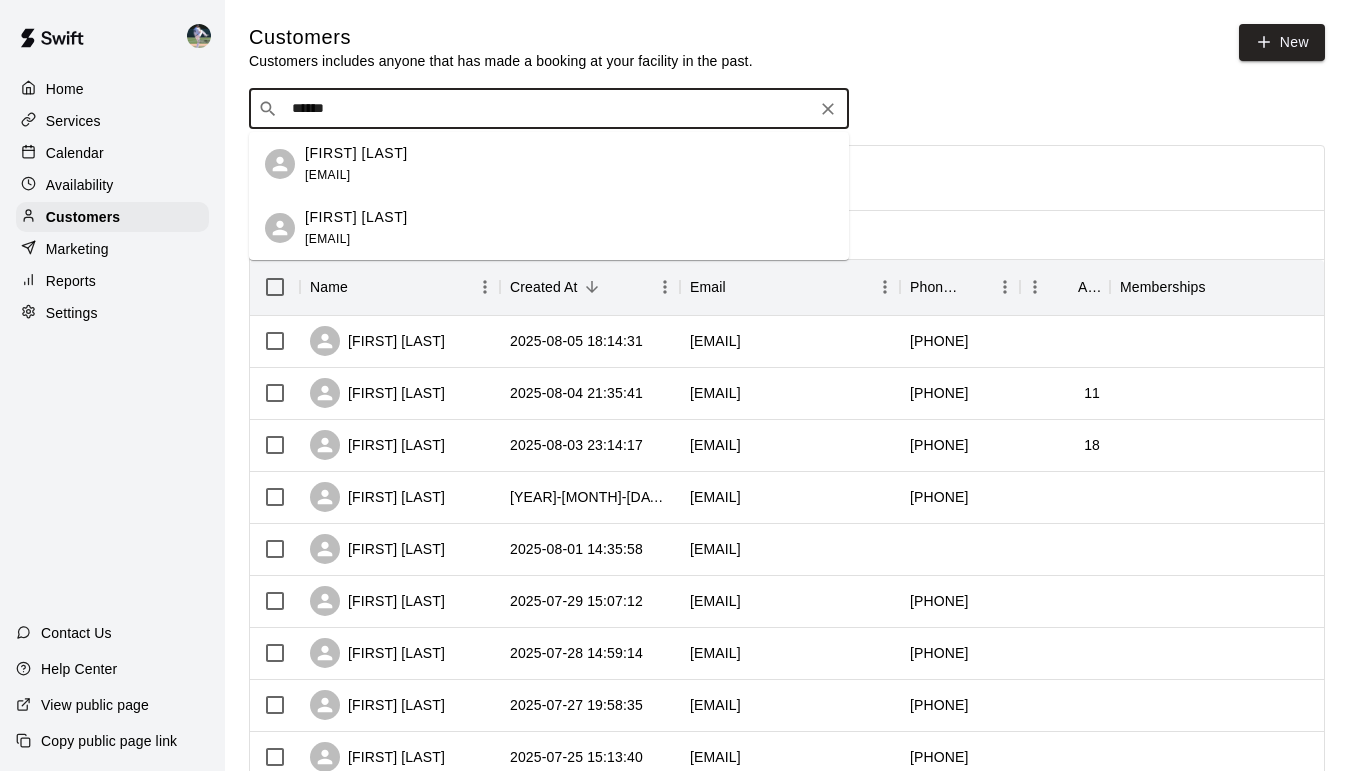 click on "[FIRST] [LAST]" at bounding box center (356, 153) 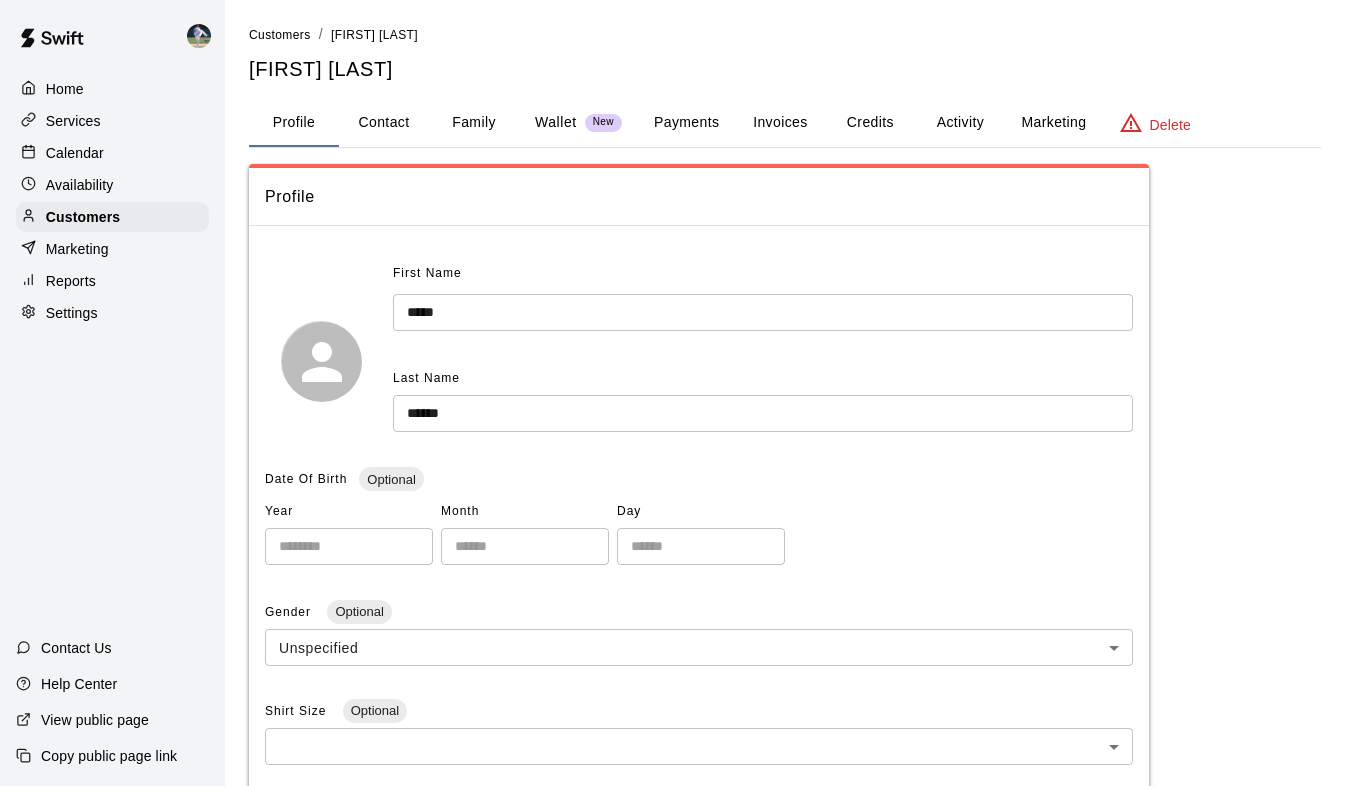 click on "Contact" at bounding box center (384, 123) 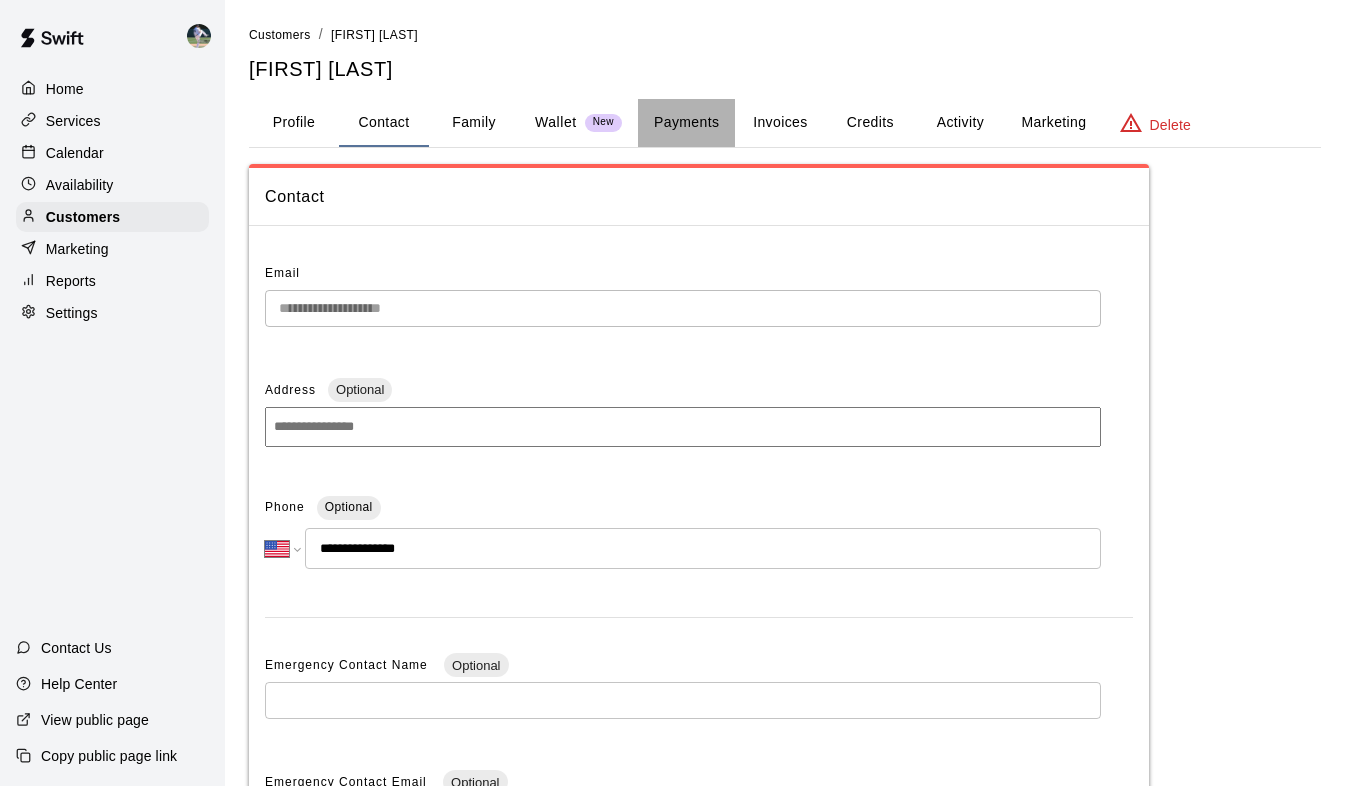 click on "Payments" at bounding box center [686, 123] 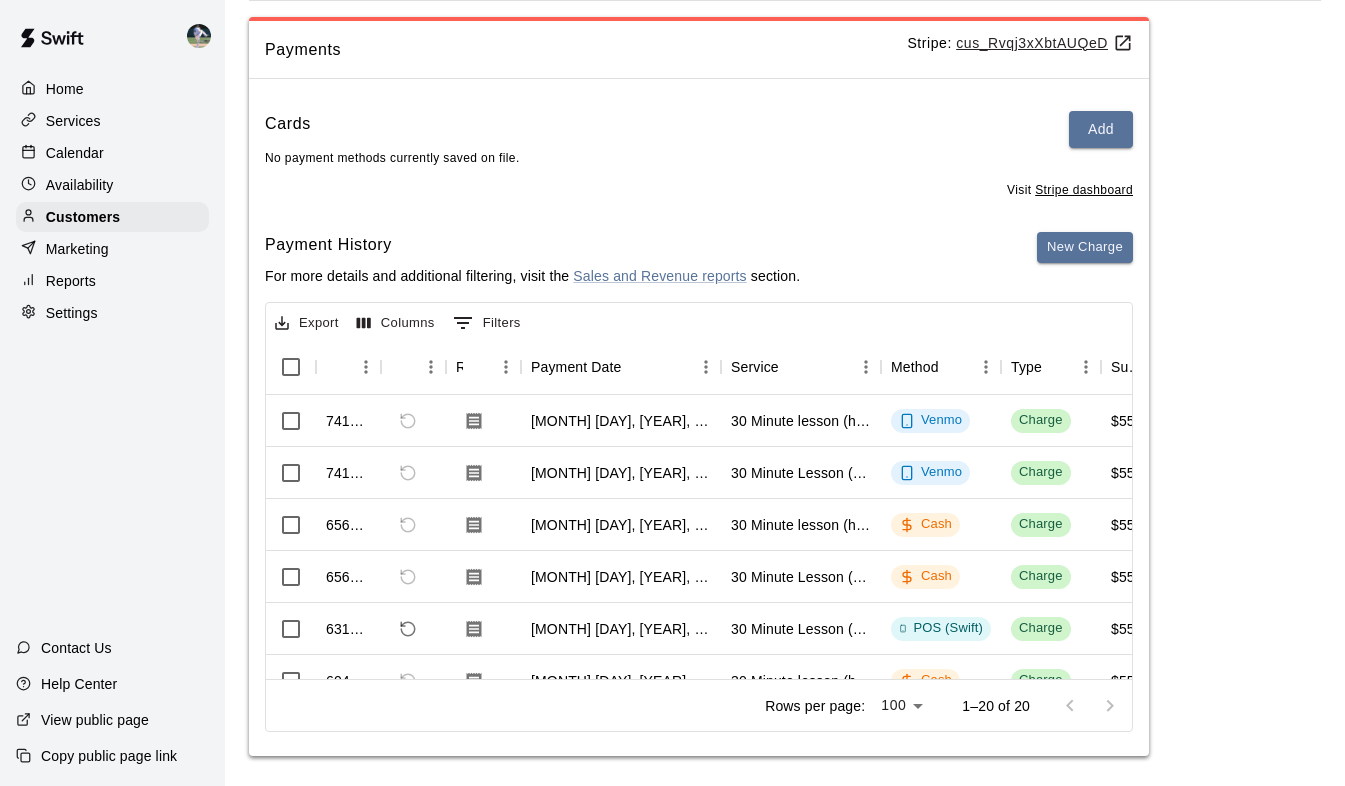 scroll, scrollTop: 148, scrollLeft: 0, axis: vertical 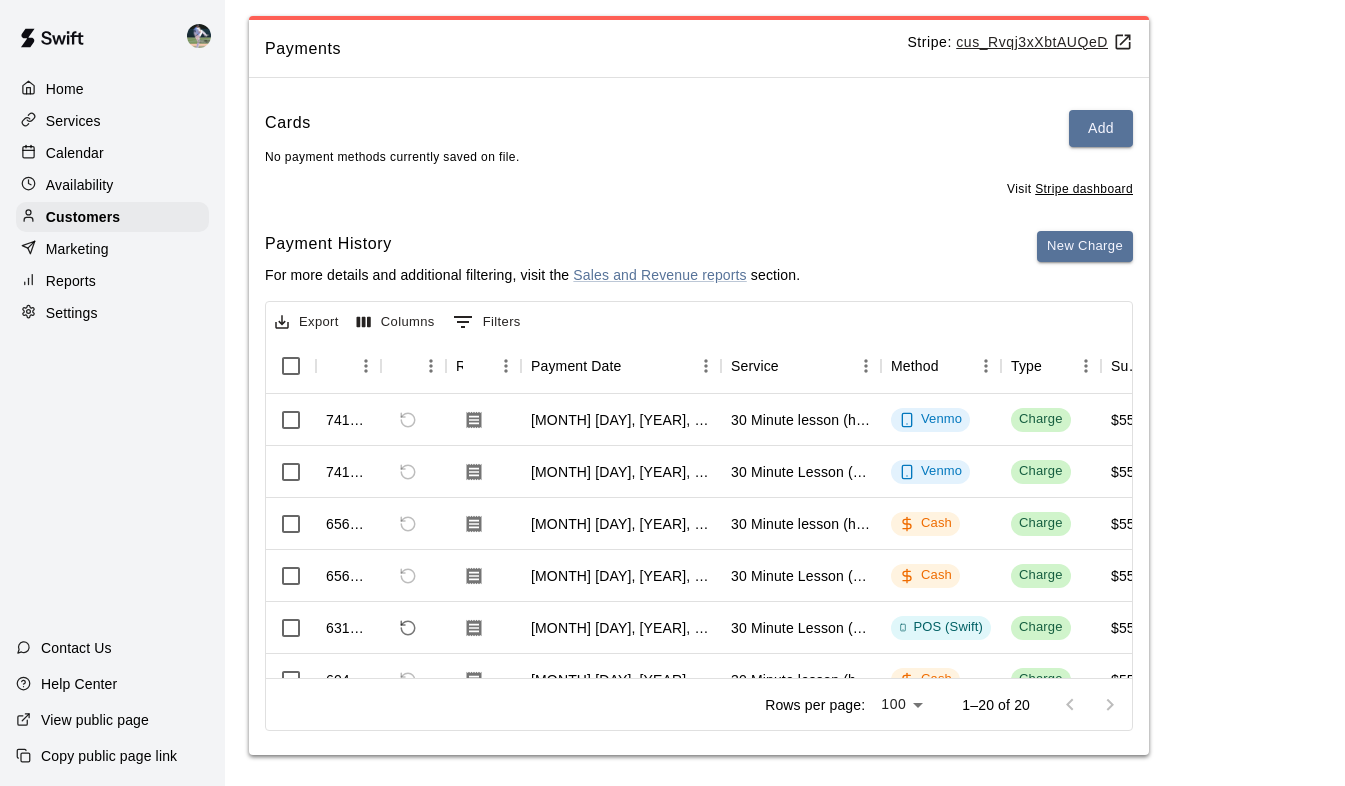 click on "Marketing" at bounding box center [77, 249] 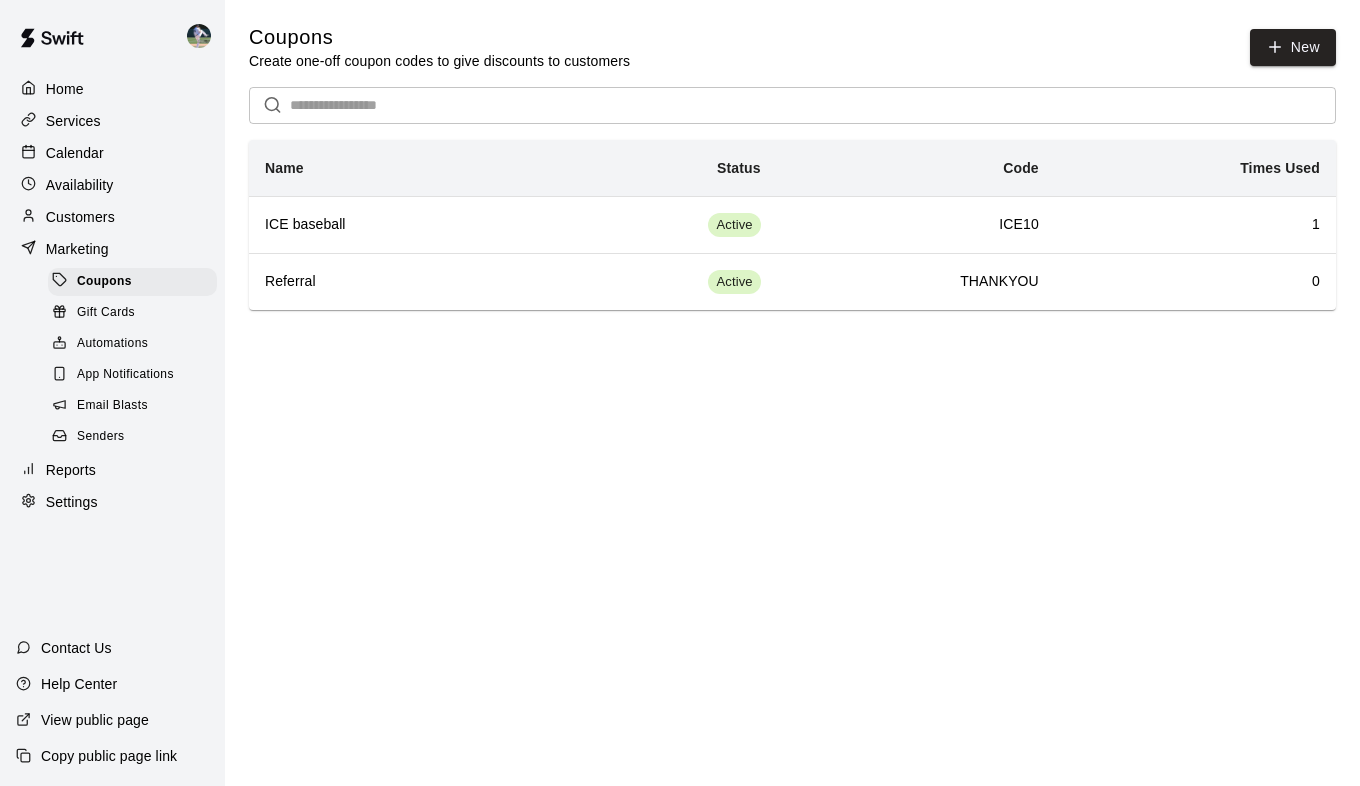click on "Reports" at bounding box center (71, 470) 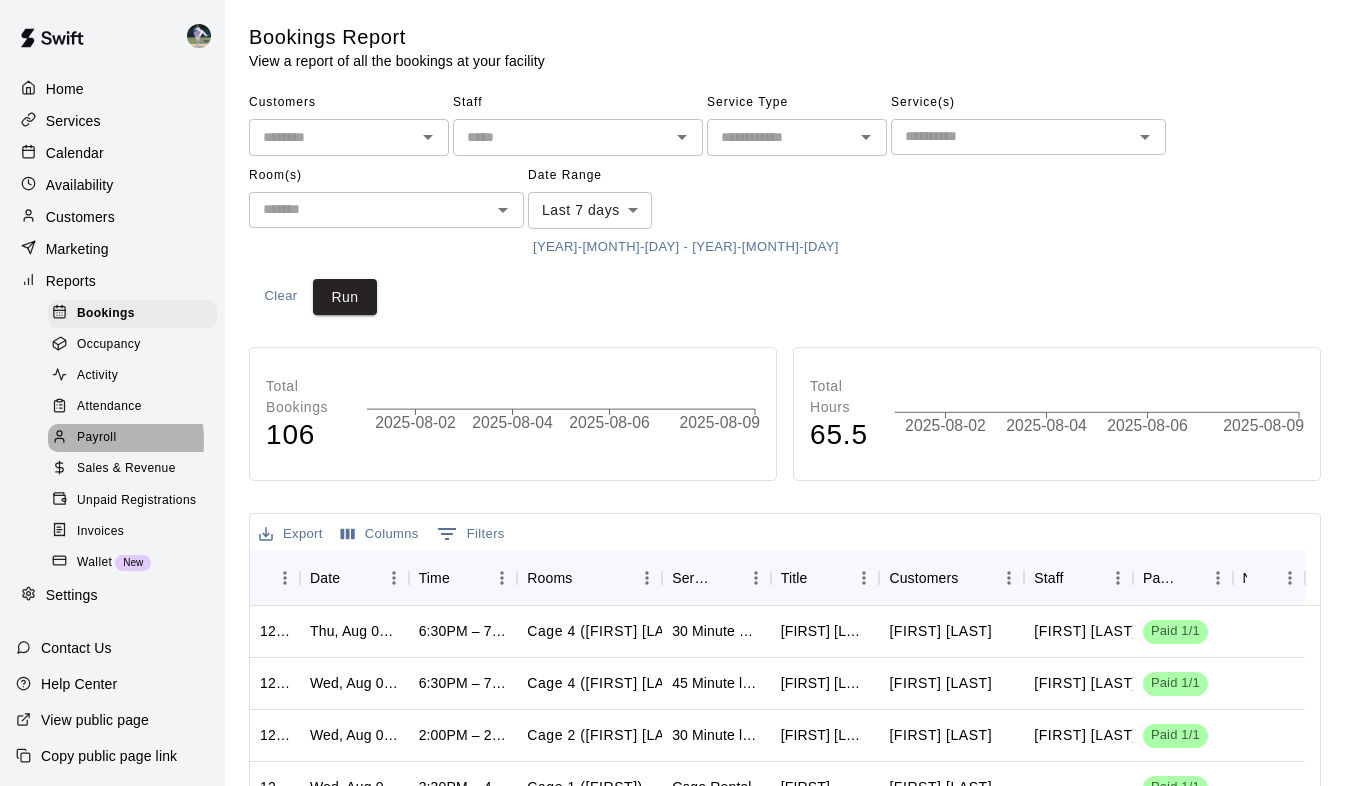 click on "Payroll" at bounding box center (96, 438) 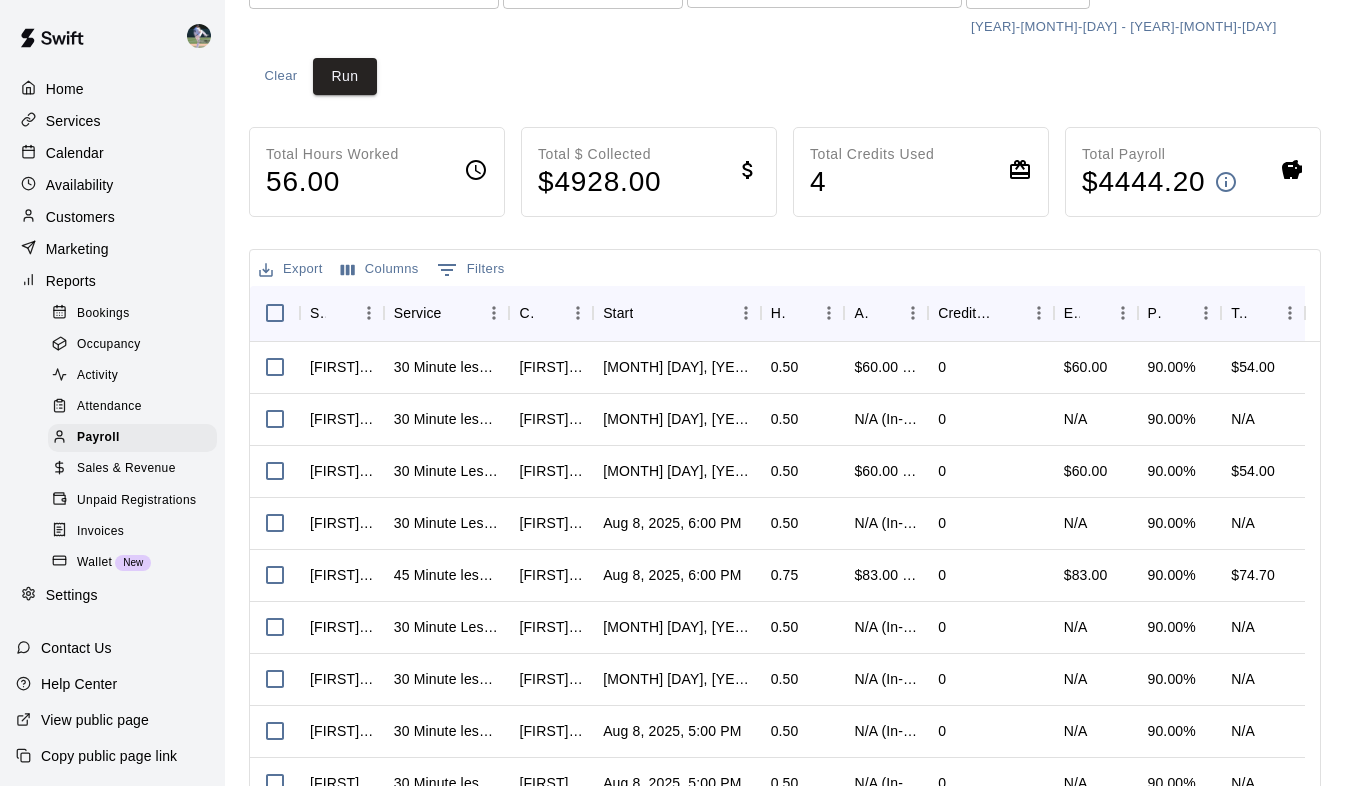 scroll, scrollTop: 148, scrollLeft: 0, axis: vertical 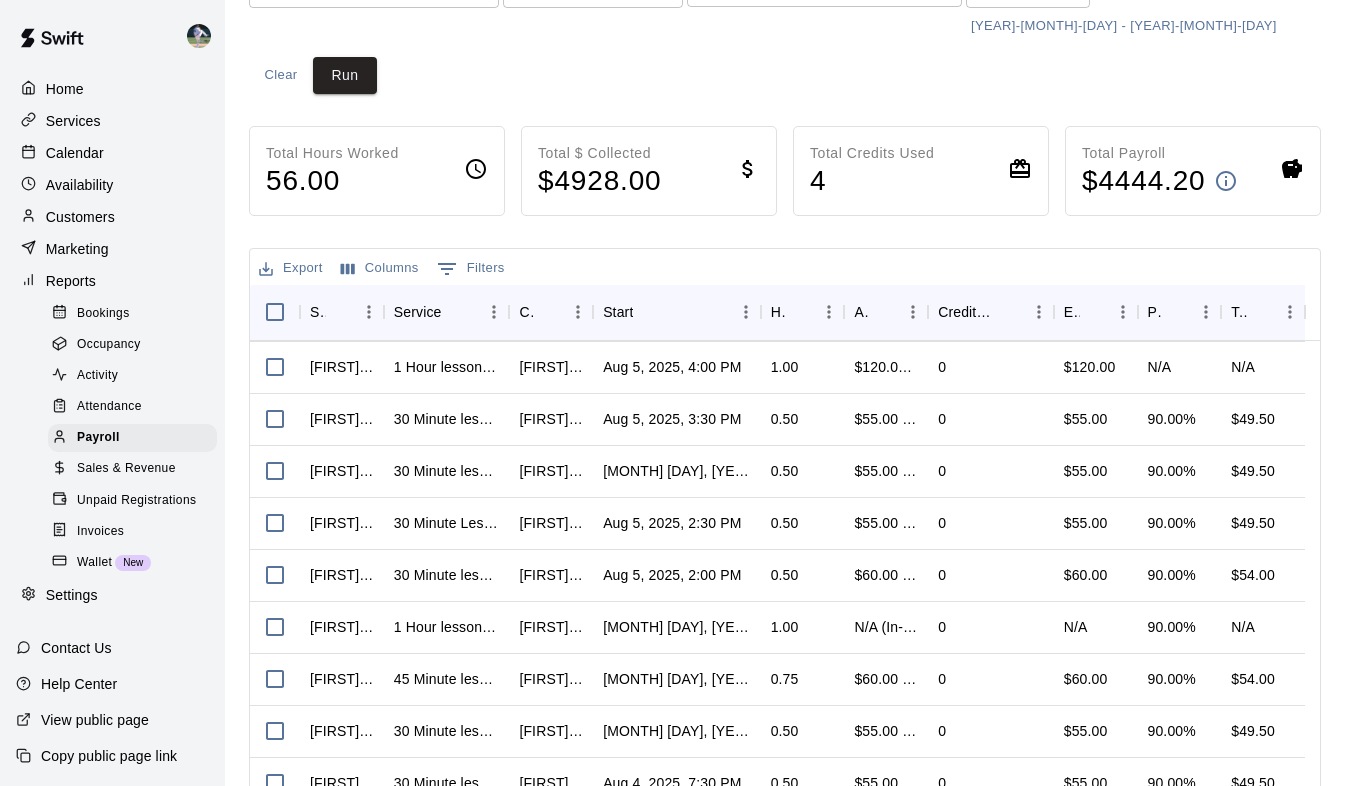 click on "Calendar" at bounding box center [75, 153] 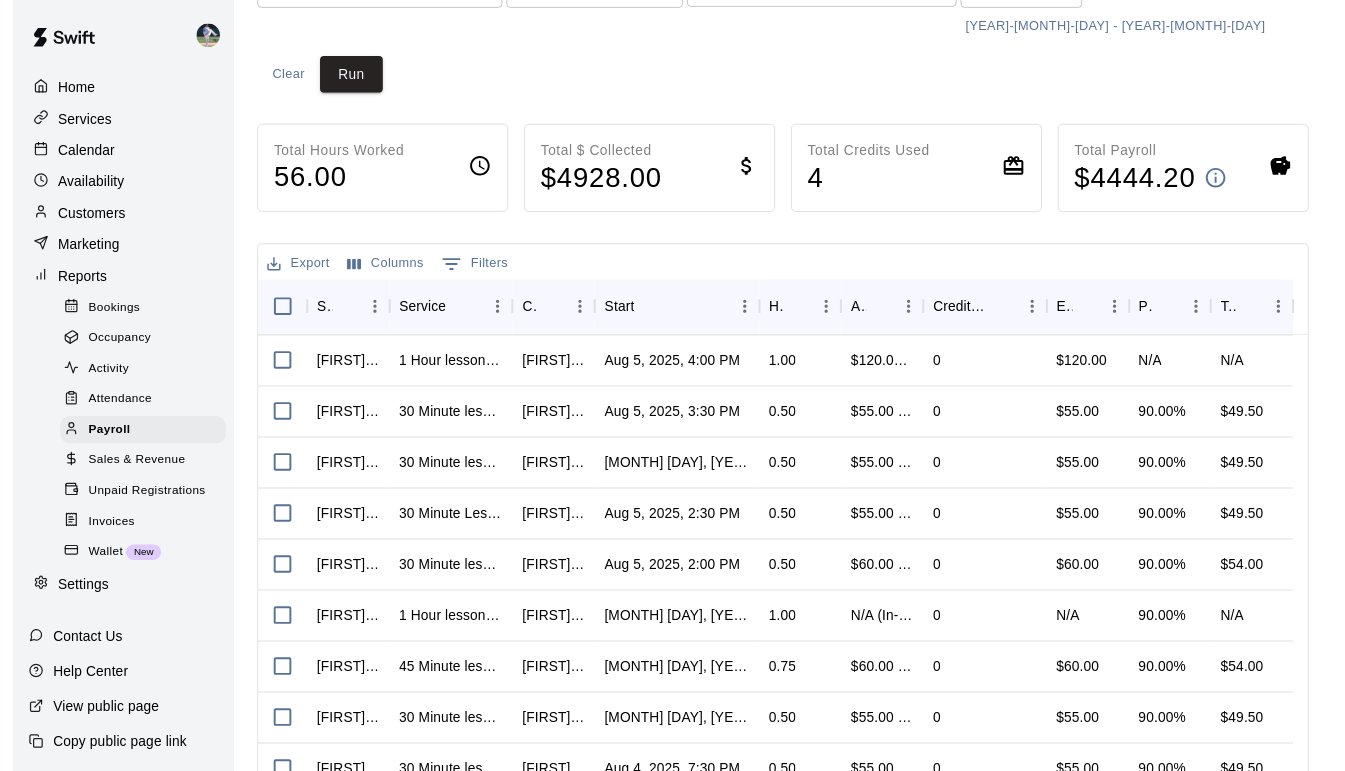 scroll, scrollTop: 0, scrollLeft: 0, axis: both 